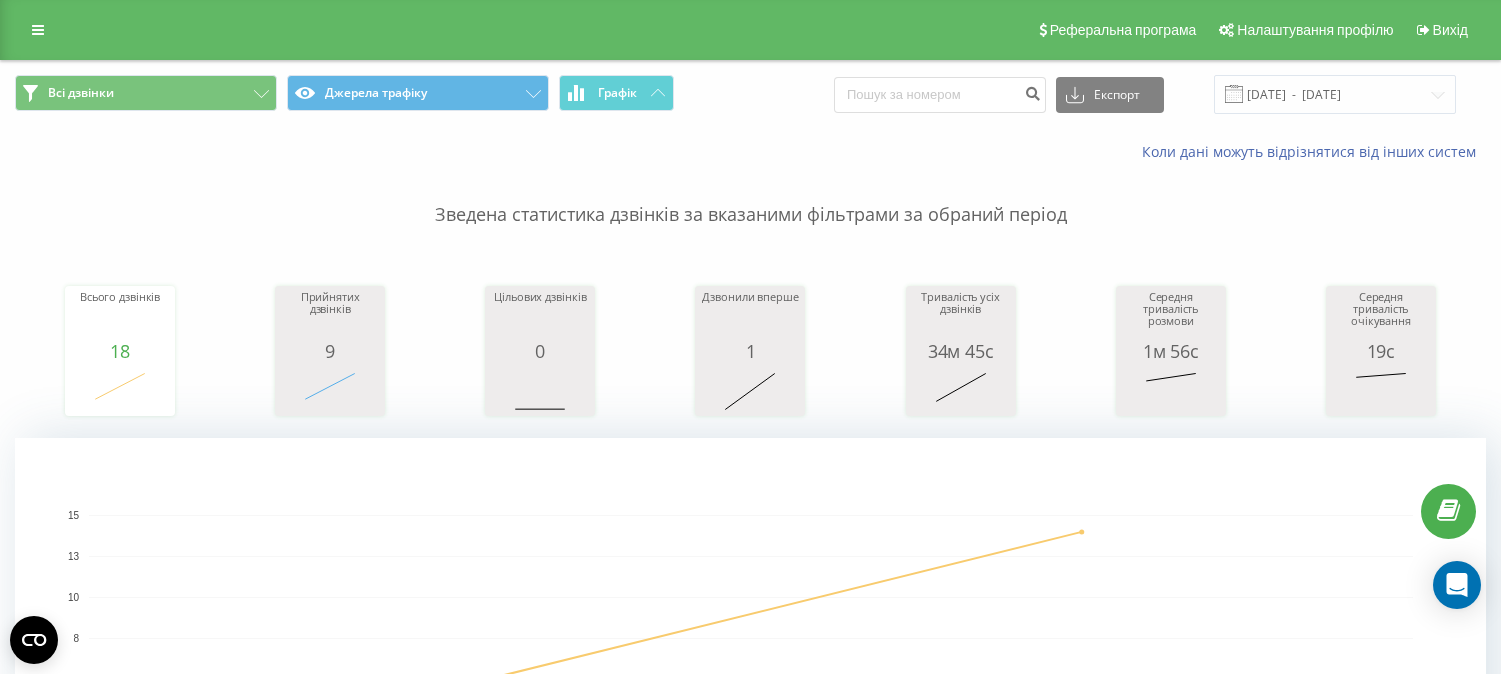 scroll, scrollTop: 1468, scrollLeft: 0, axis: vertical 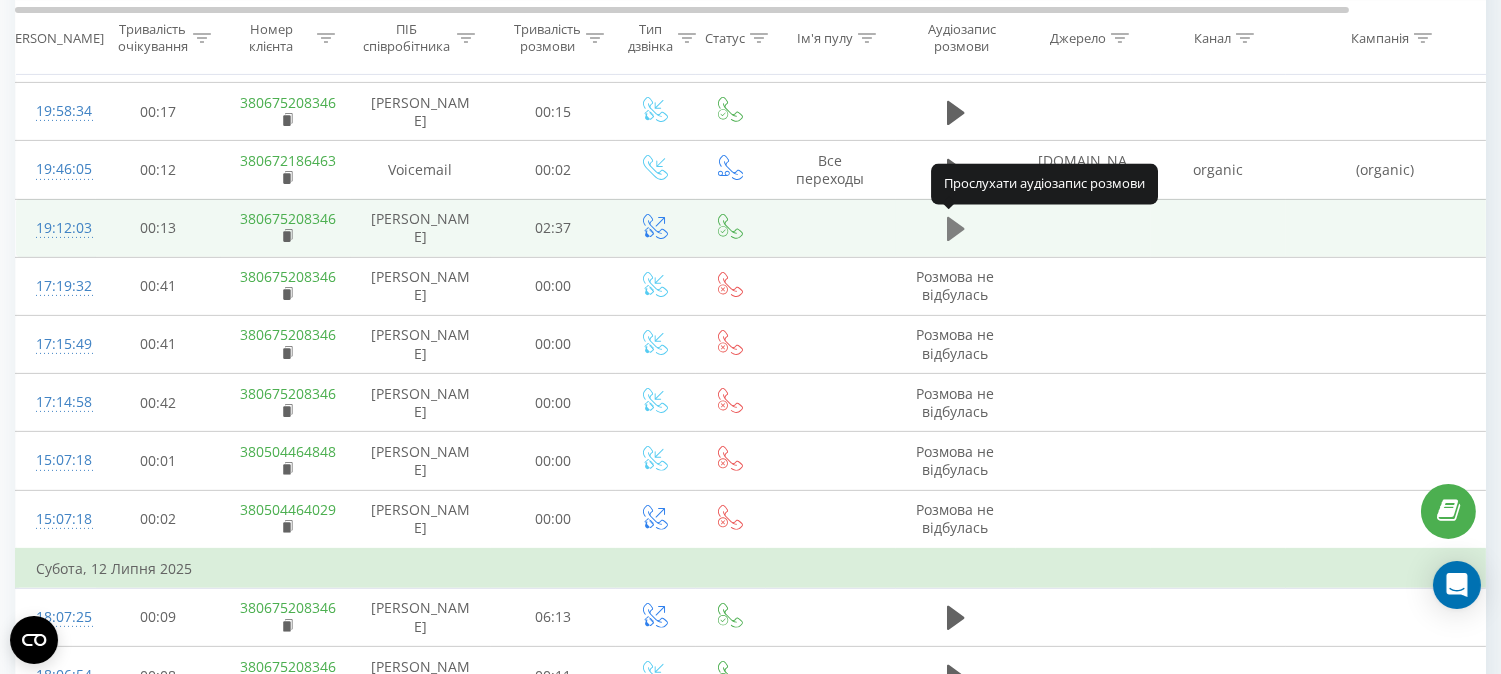 click 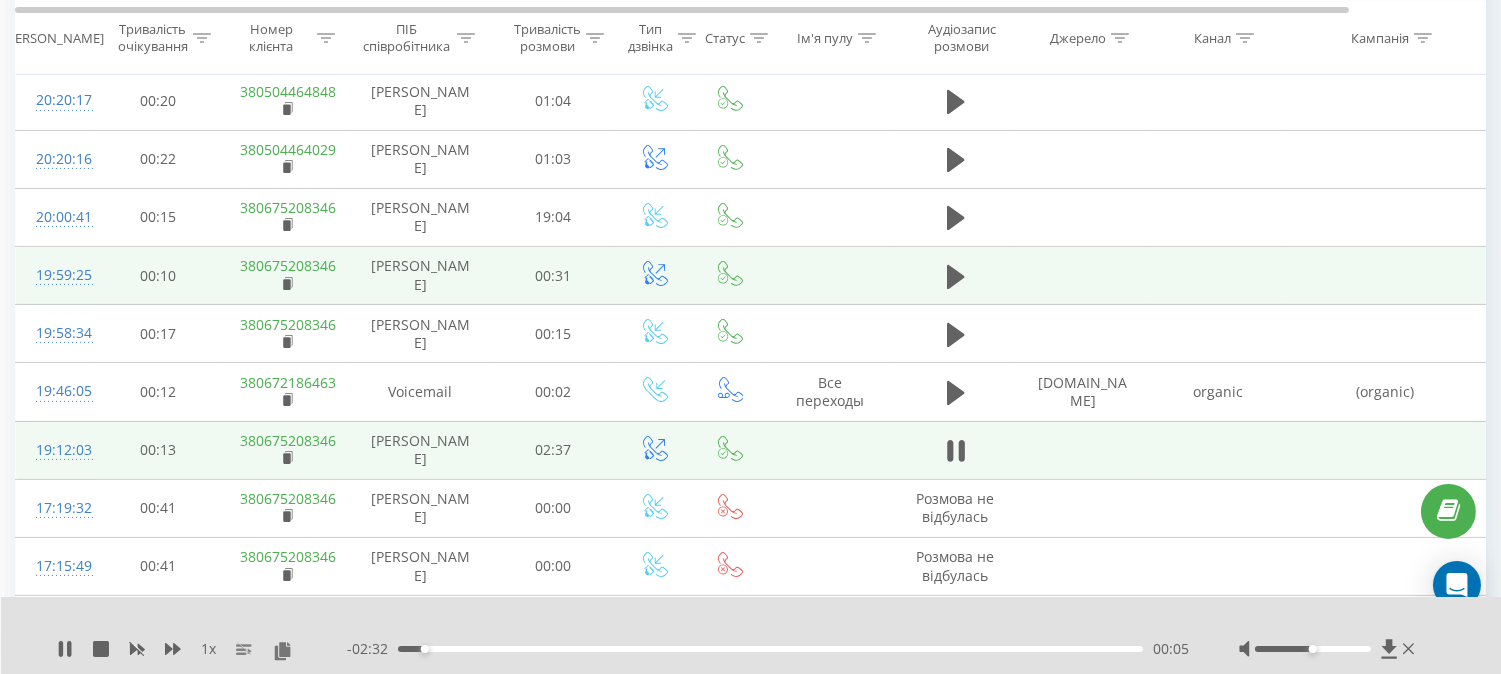 scroll, scrollTop: 913, scrollLeft: 0, axis: vertical 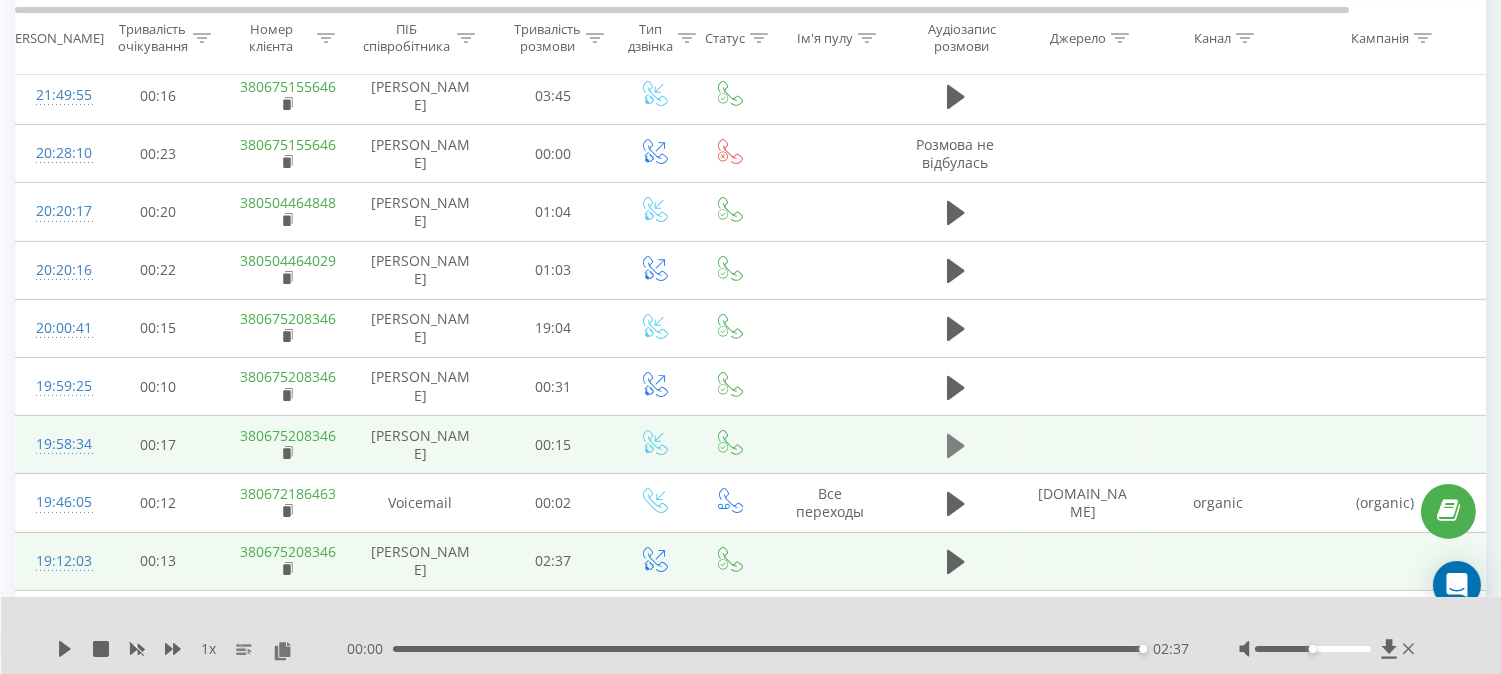 click 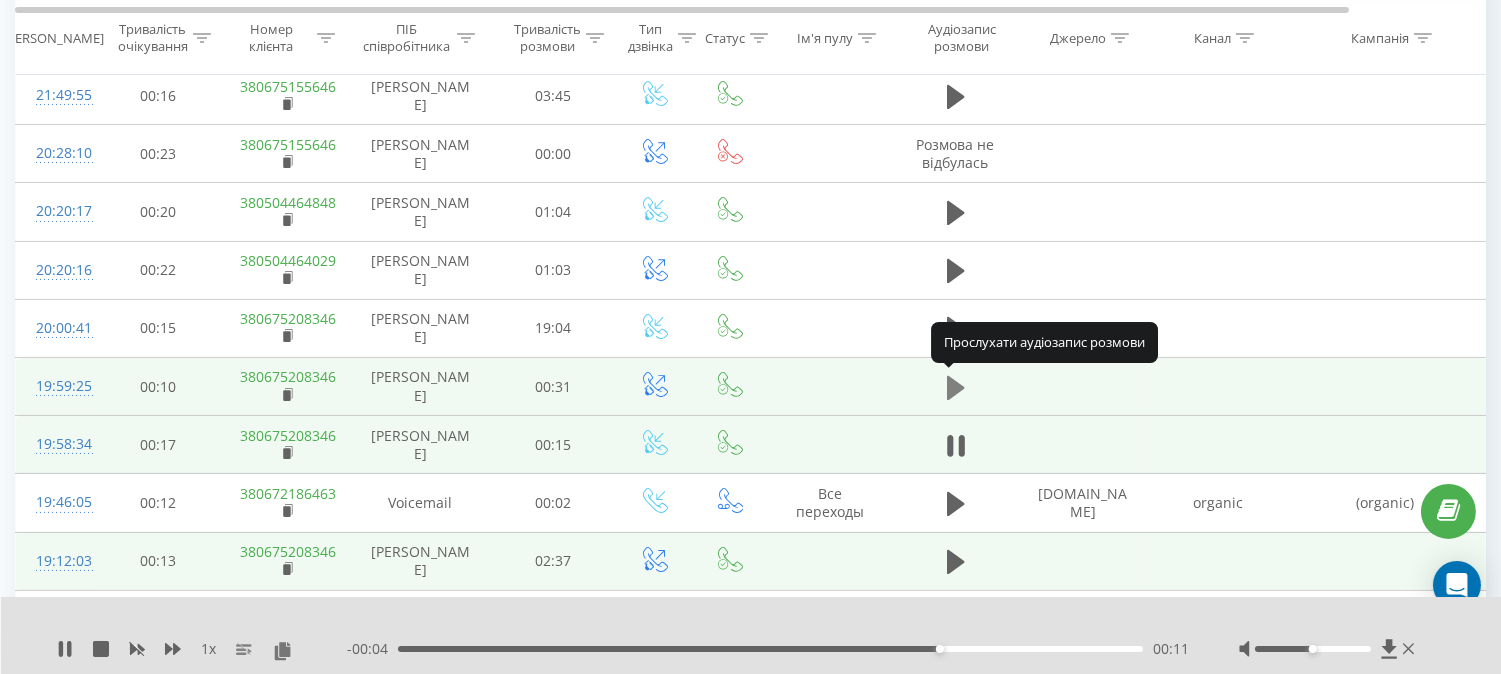 click 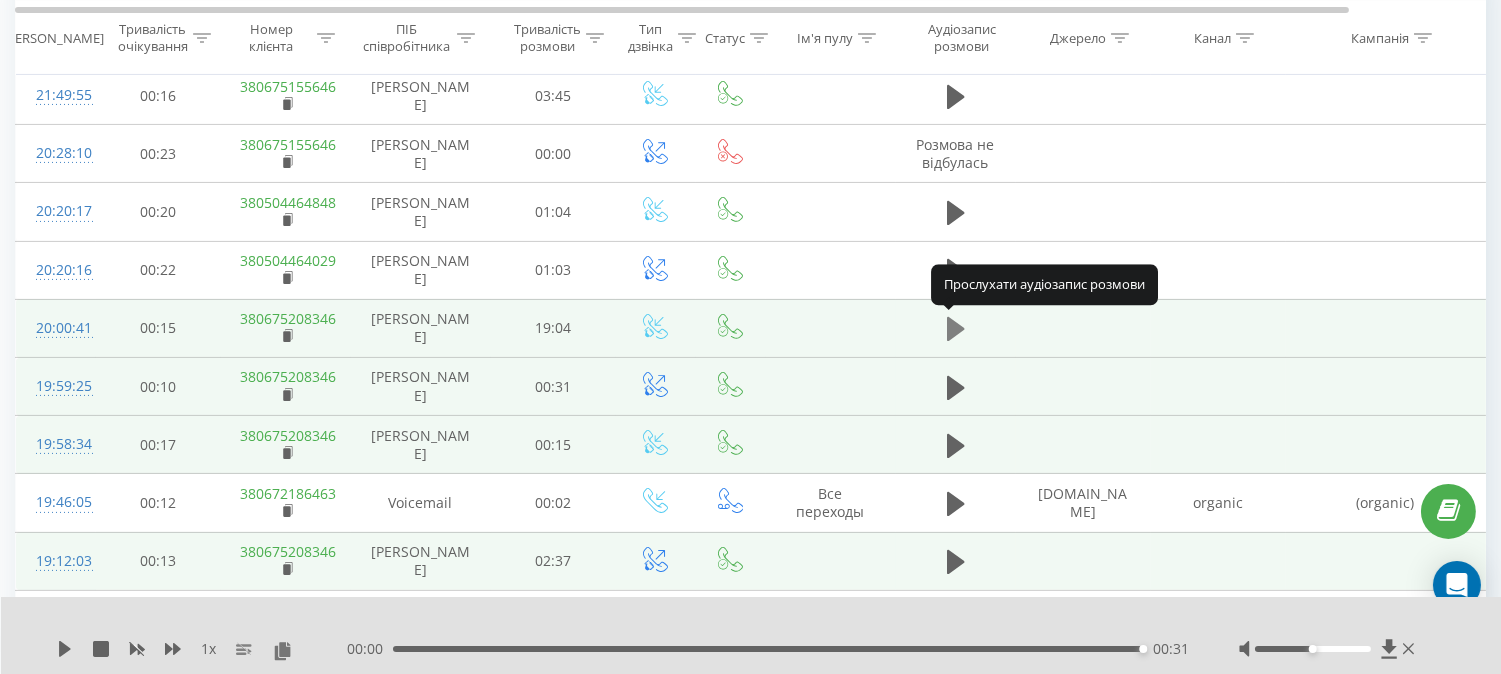 click 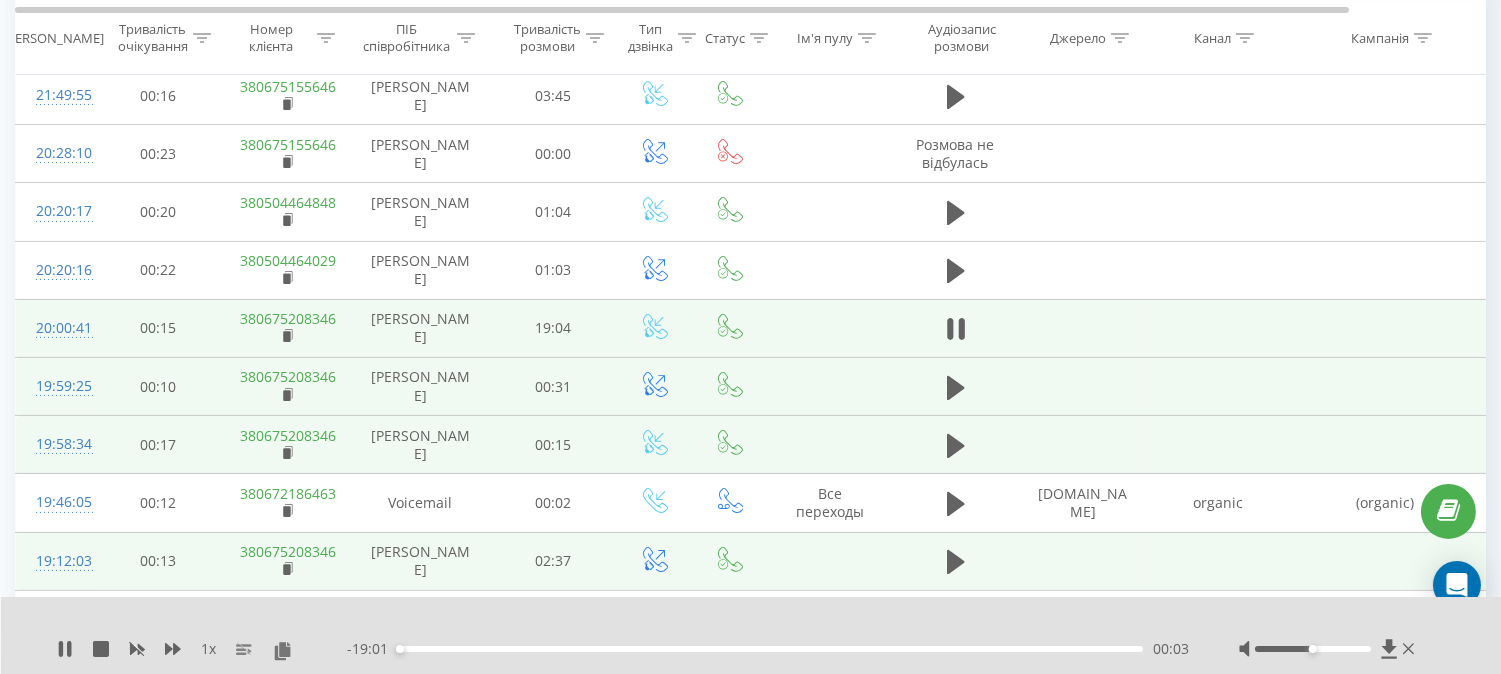 click 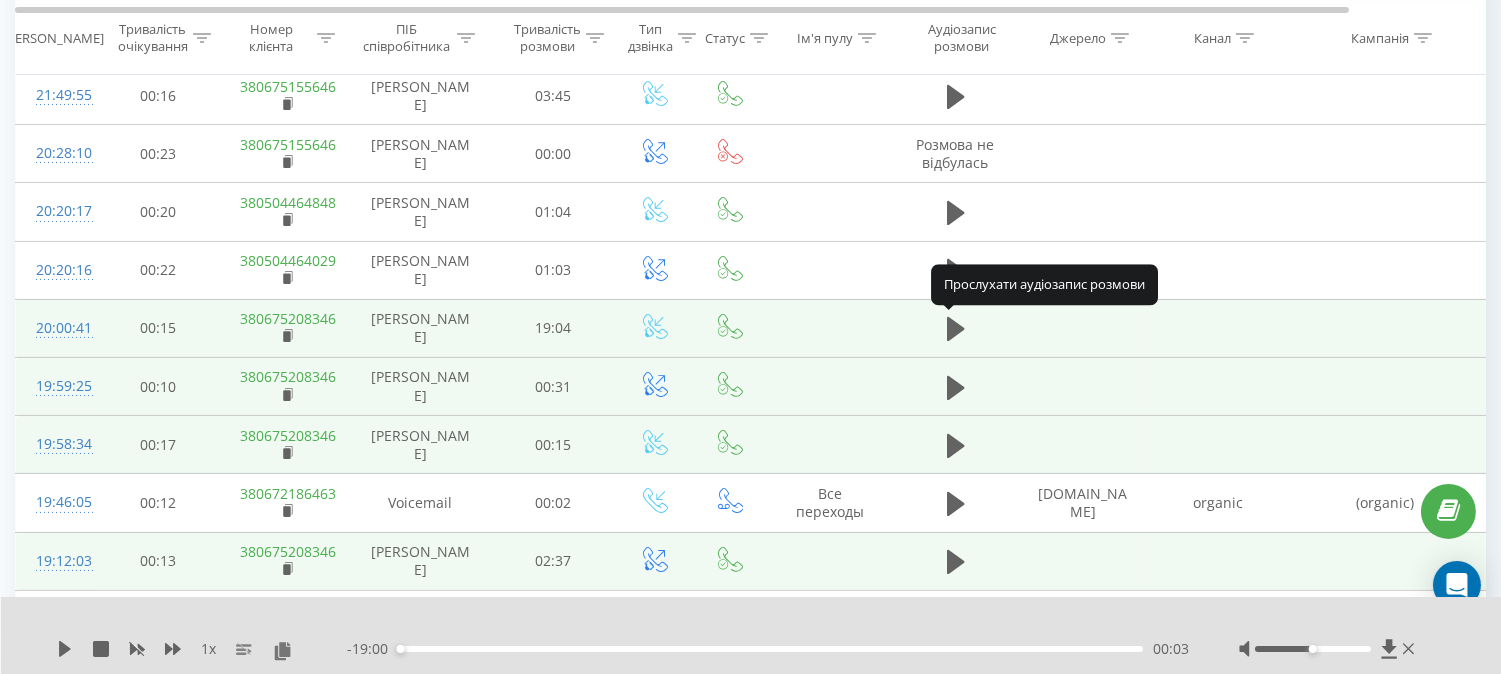 click 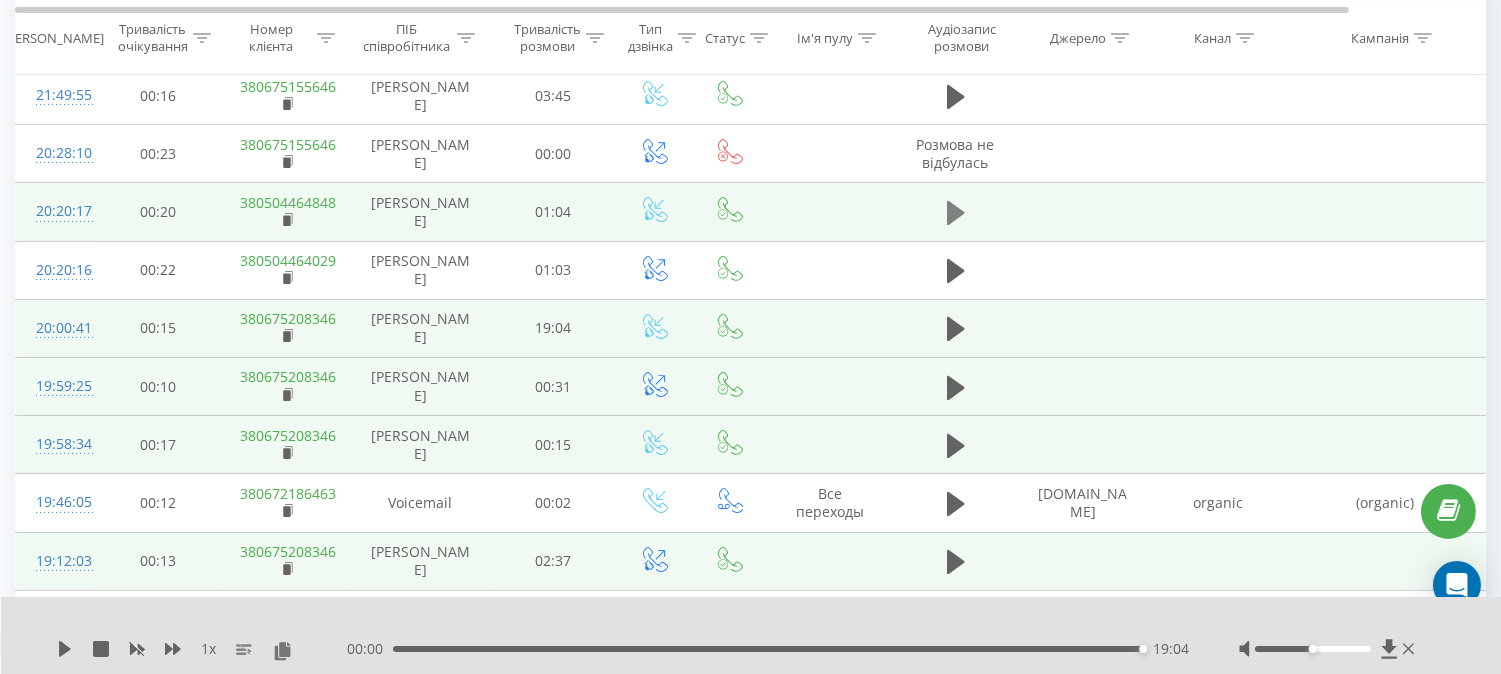click 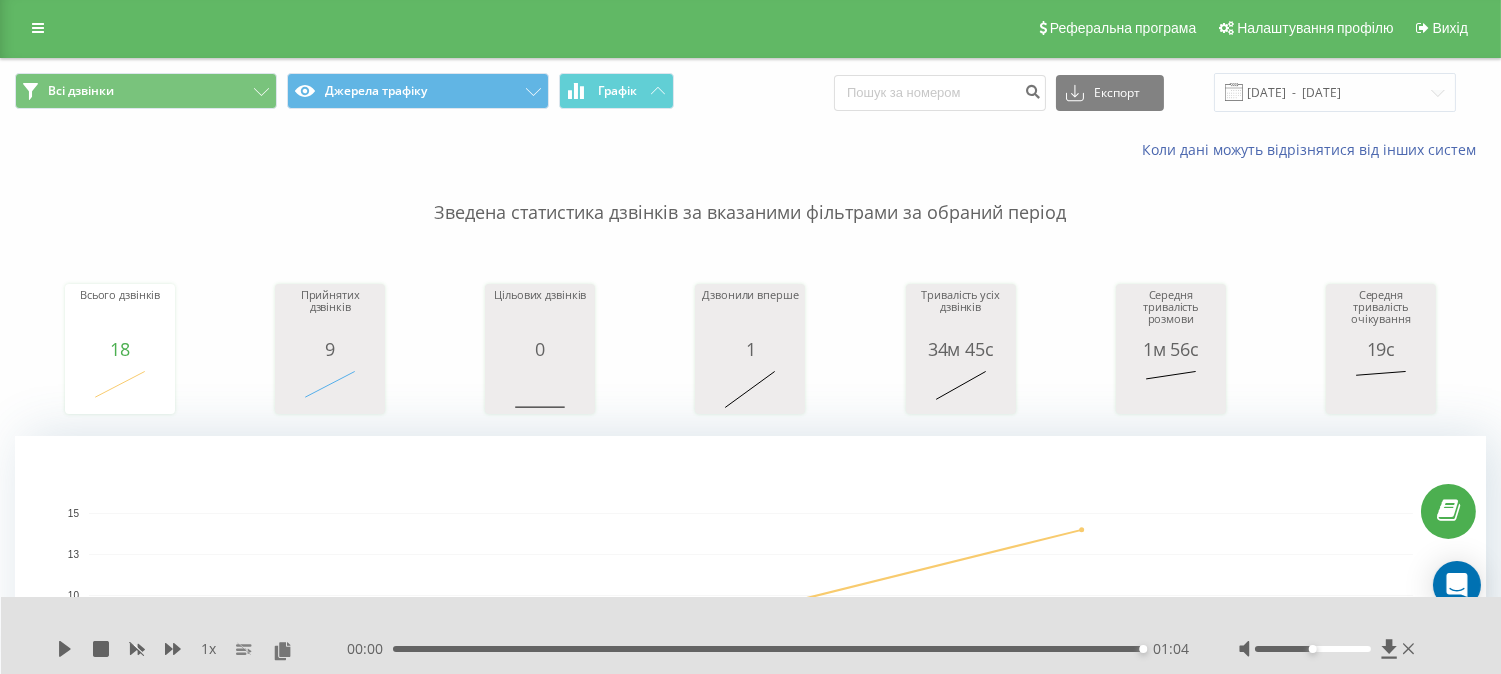 scroll, scrollTop: 0, scrollLeft: 0, axis: both 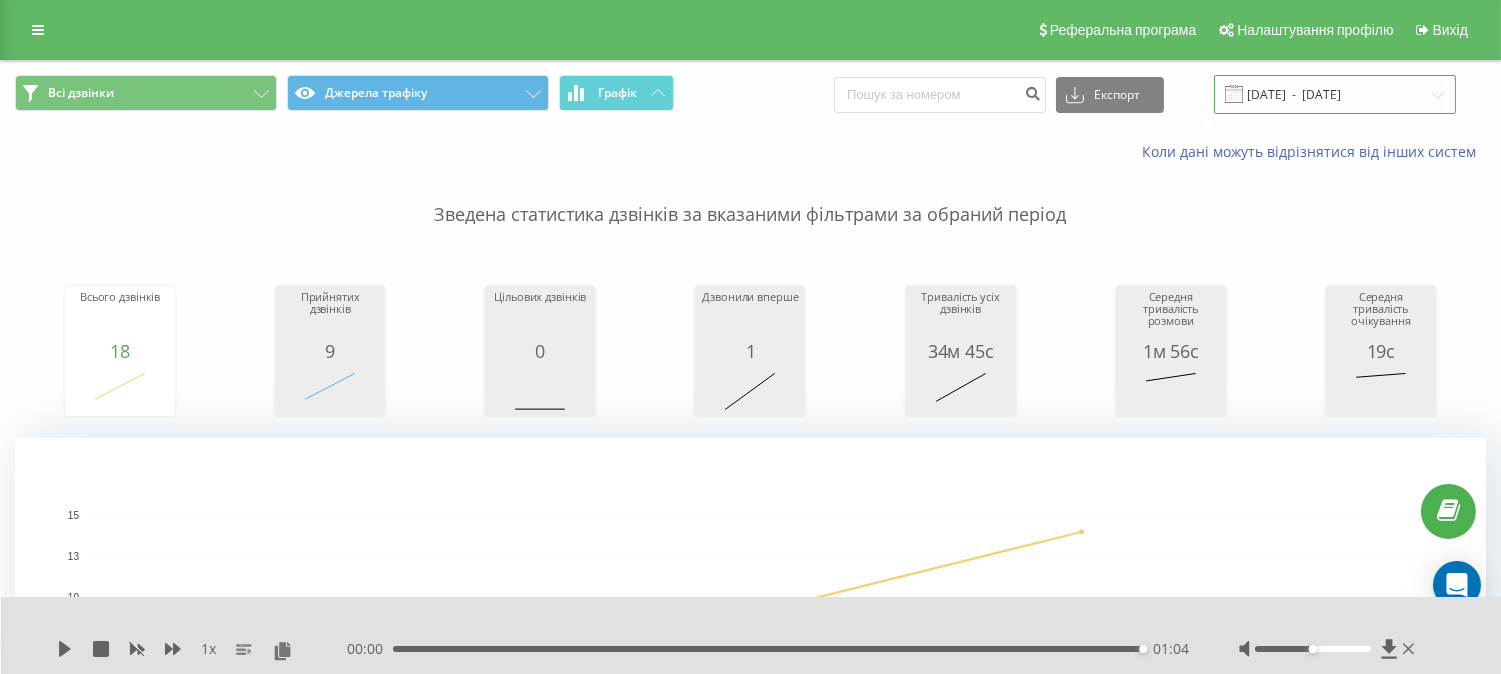 click on "12.07.2025  -  13.07.2025" at bounding box center [1335, 94] 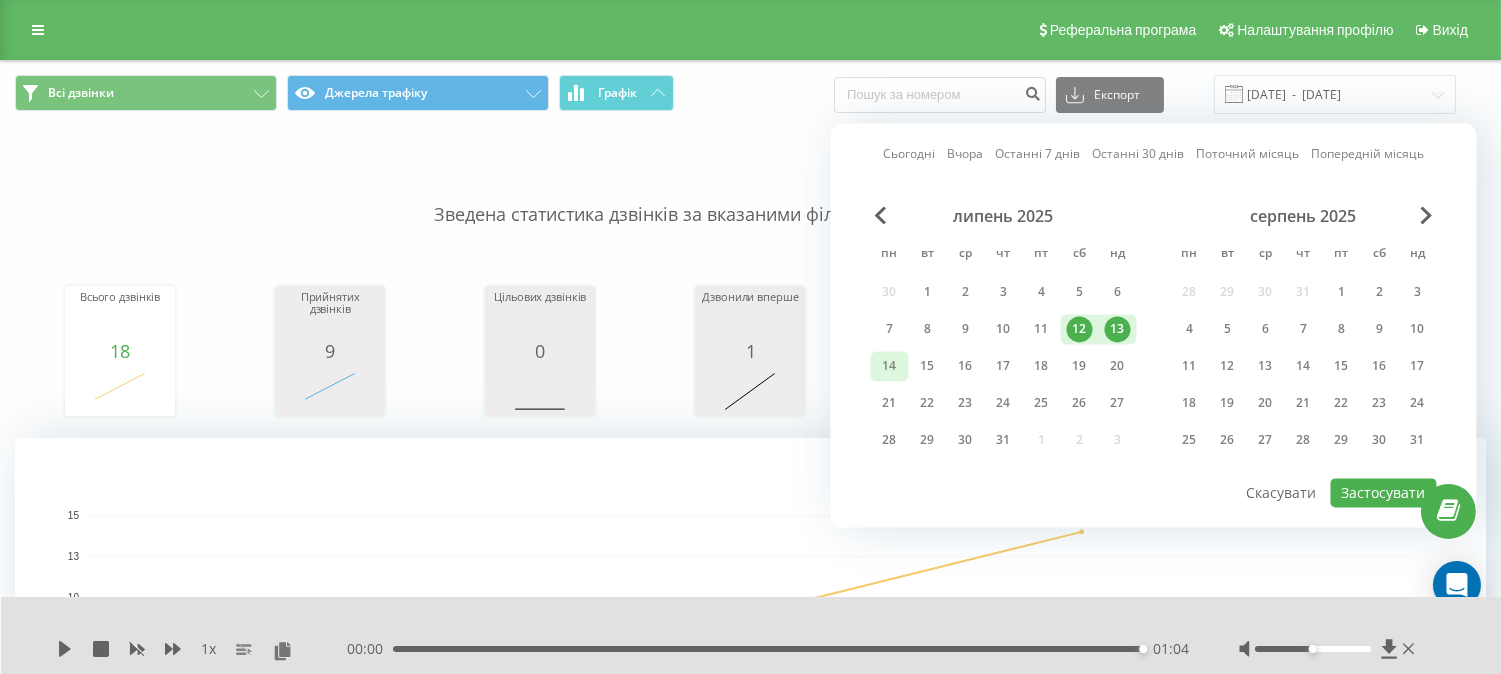 click on "14" at bounding box center [890, 366] 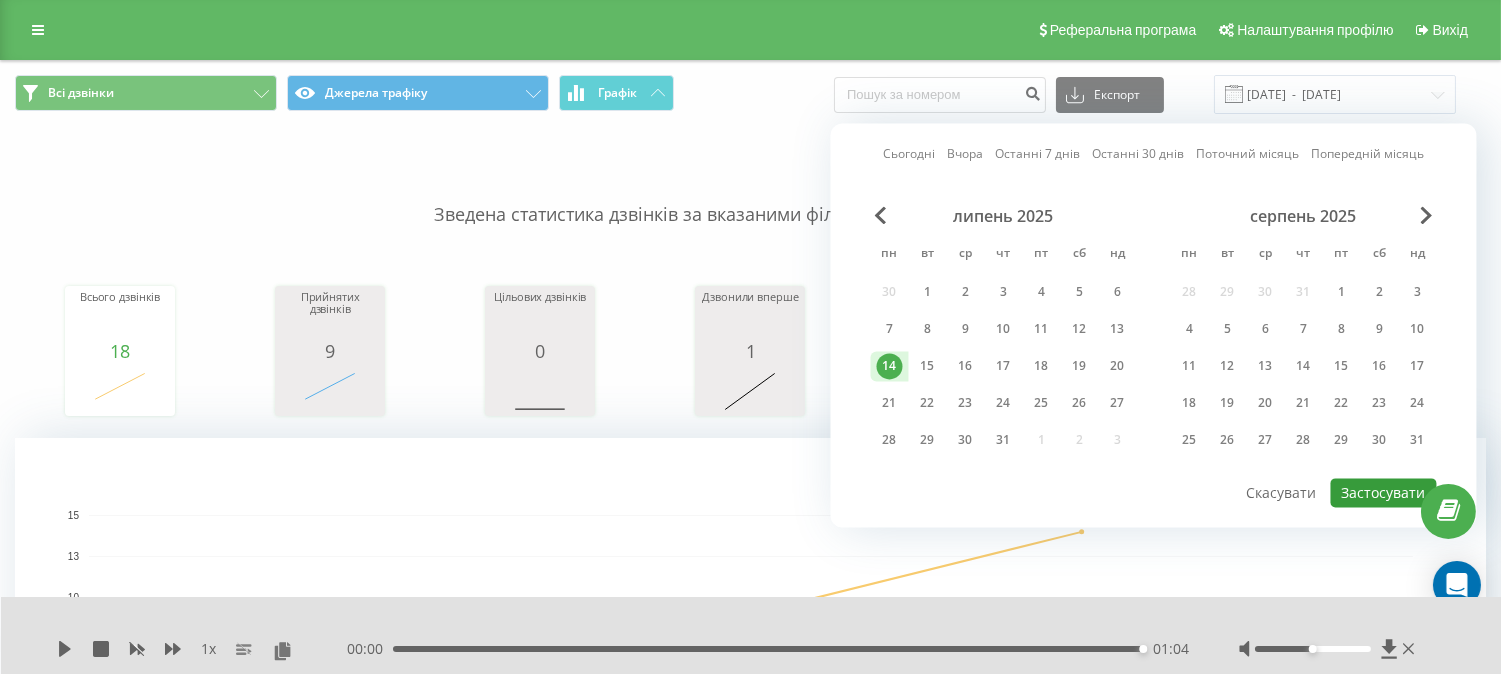 click on "Застосувати" at bounding box center [1384, 492] 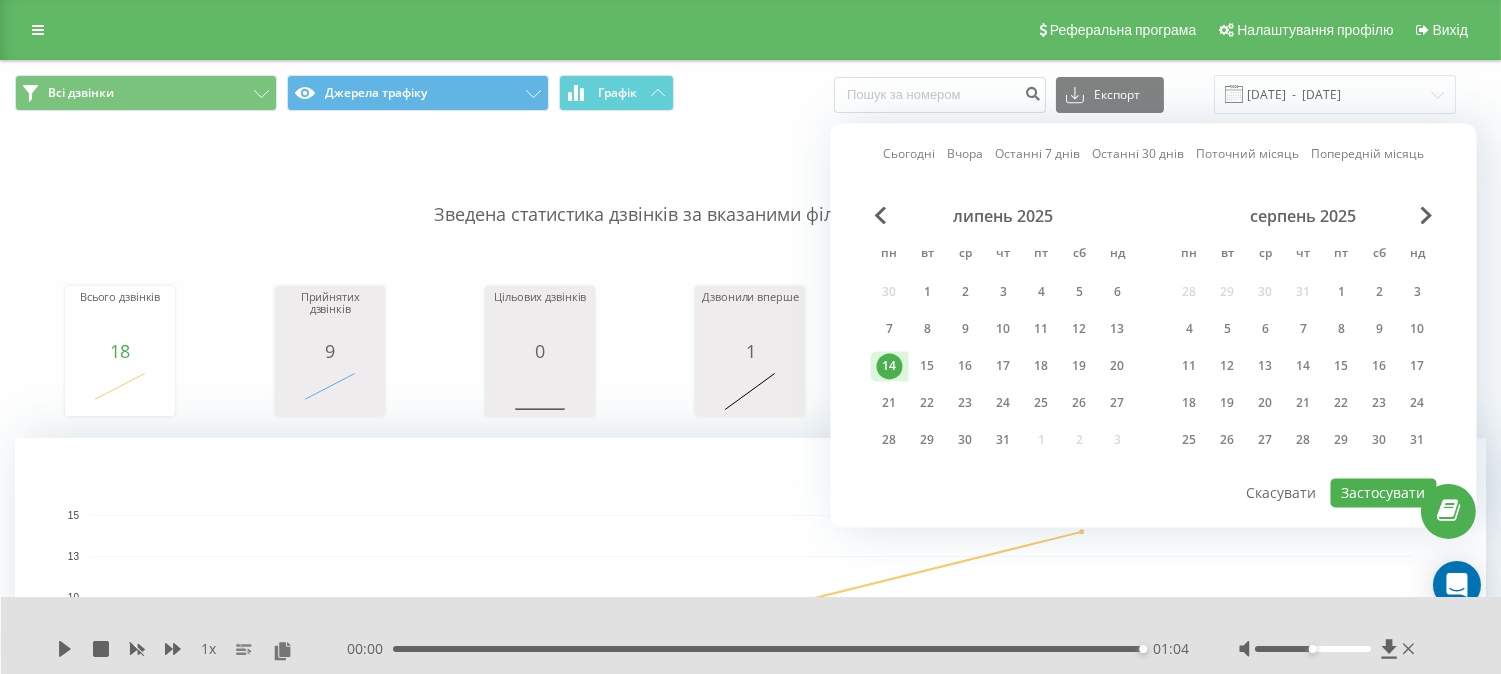 type on "[DATE]  -  [DATE]" 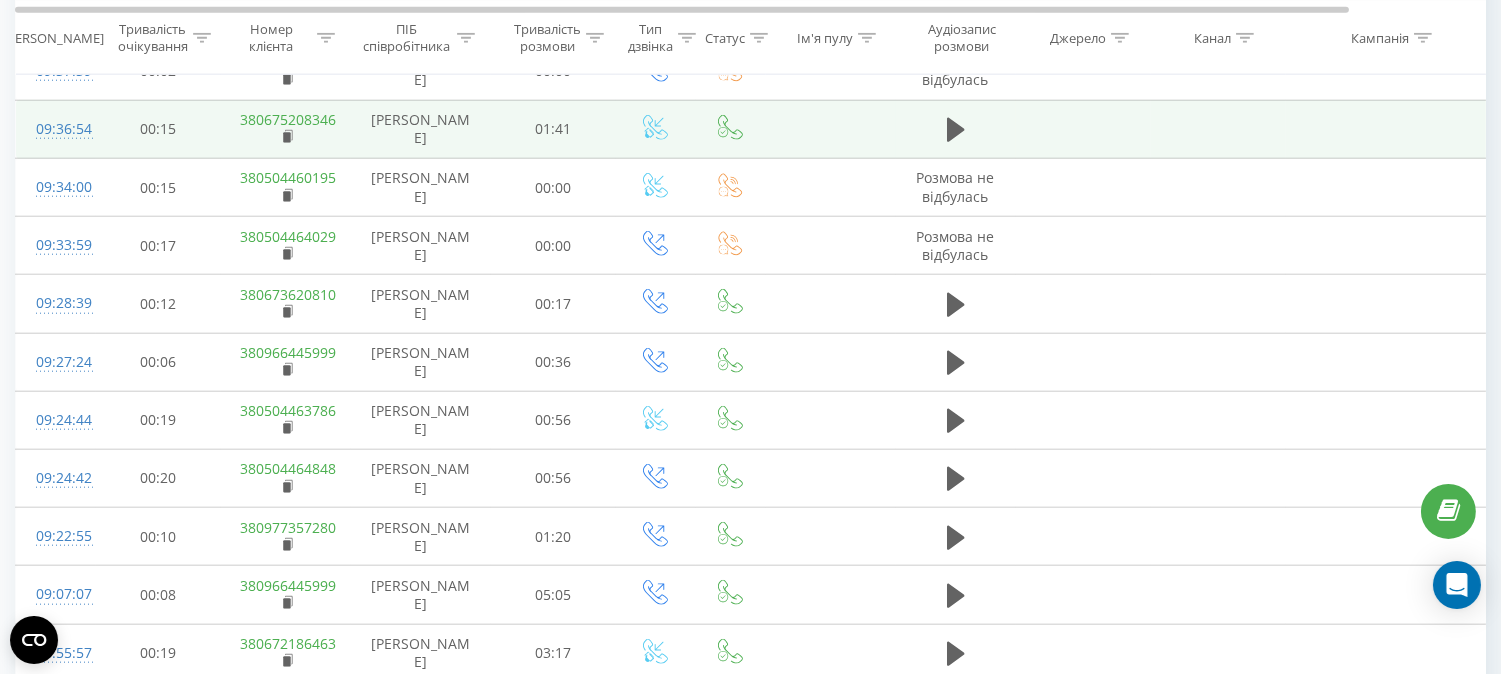scroll, scrollTop: 4167, scrollLeft: 0, axis: vertical 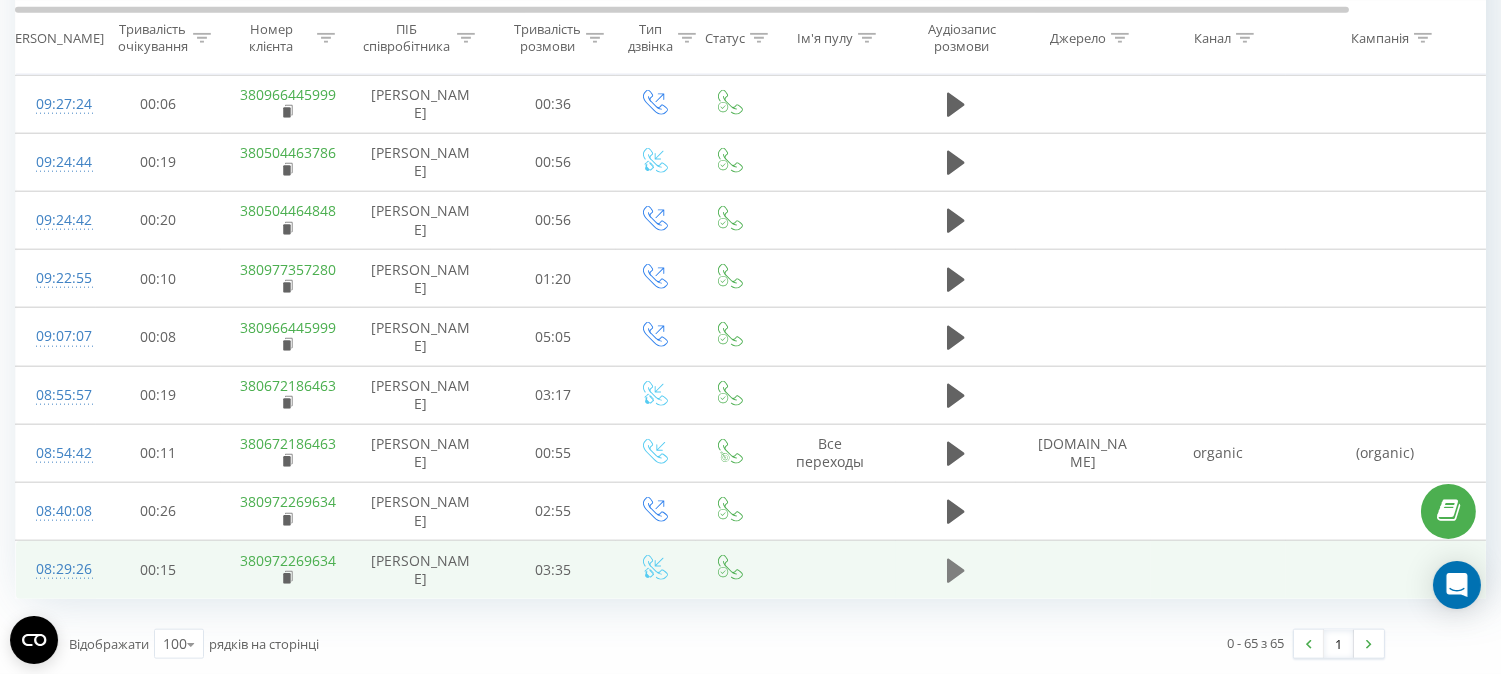 click 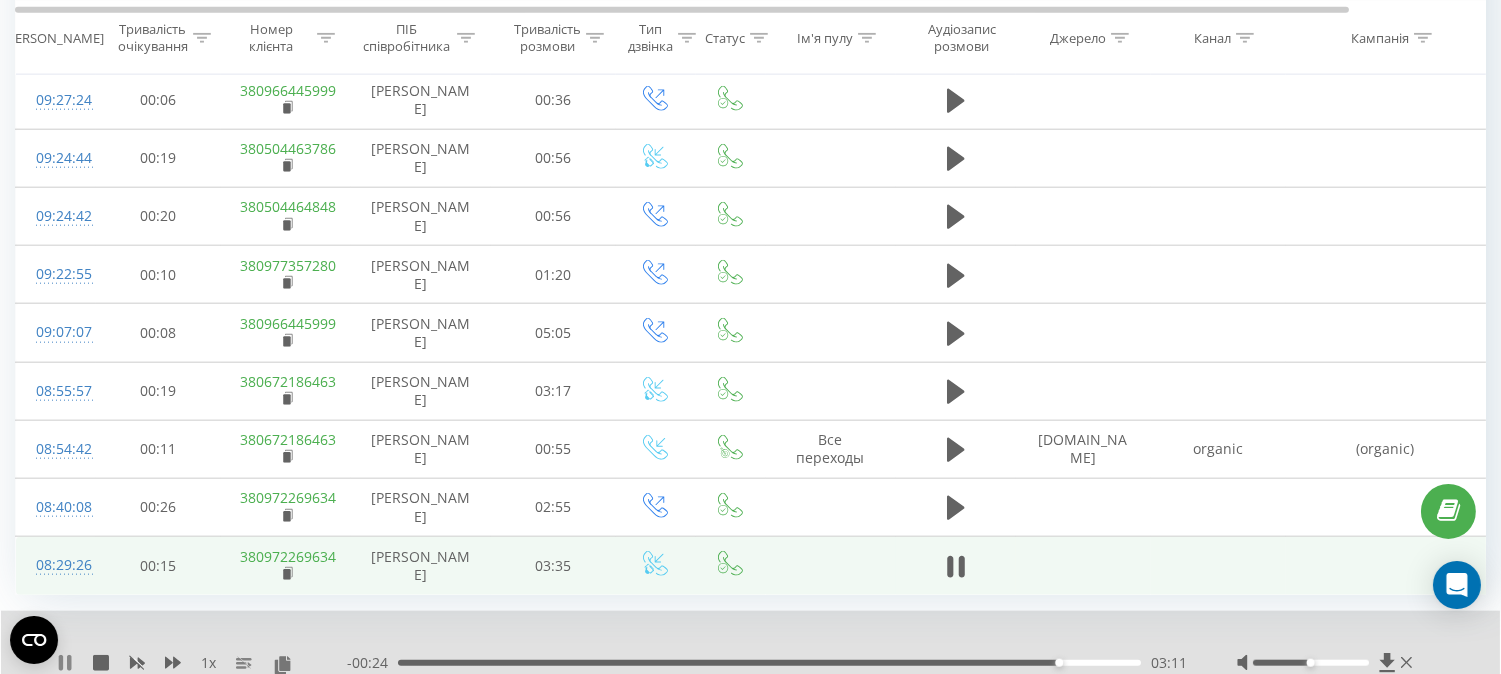 click 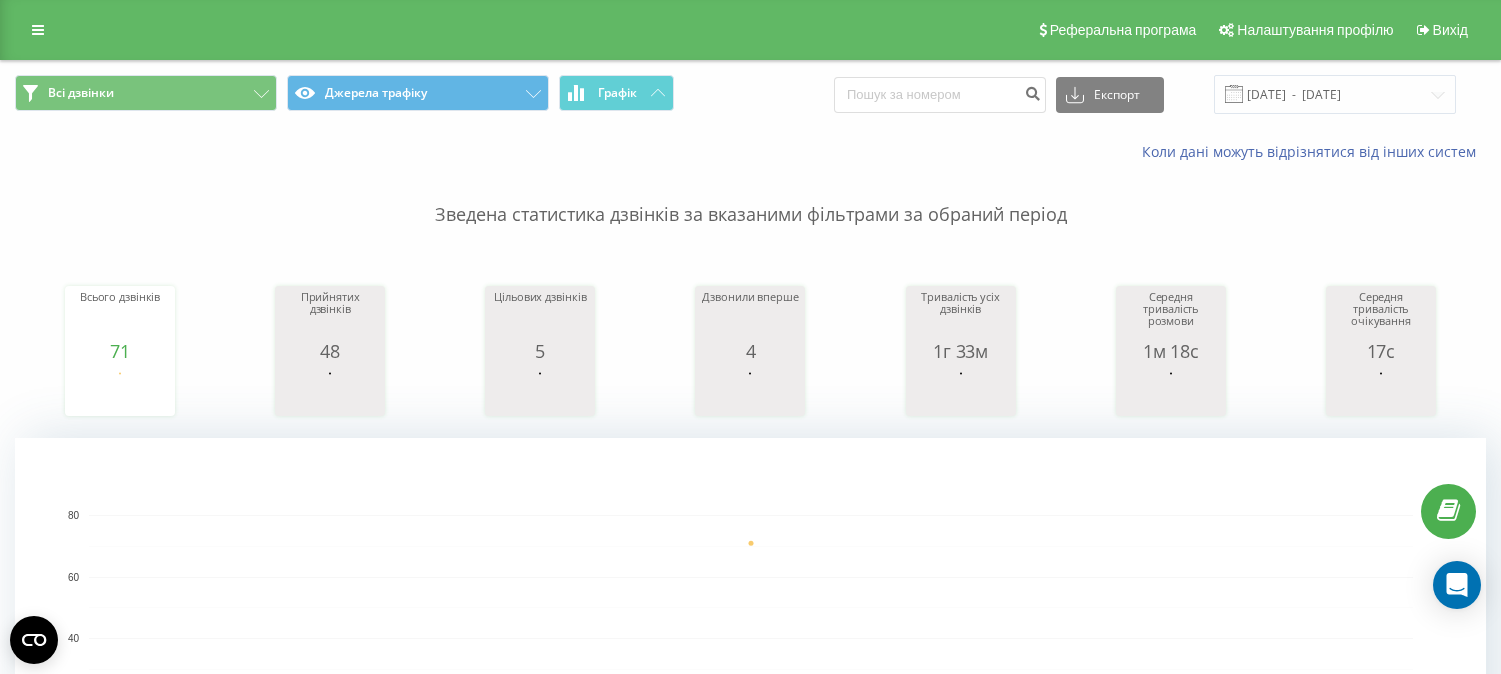 scroll, scrollTop: 4516, scrollLeft: 0, axis: vertical 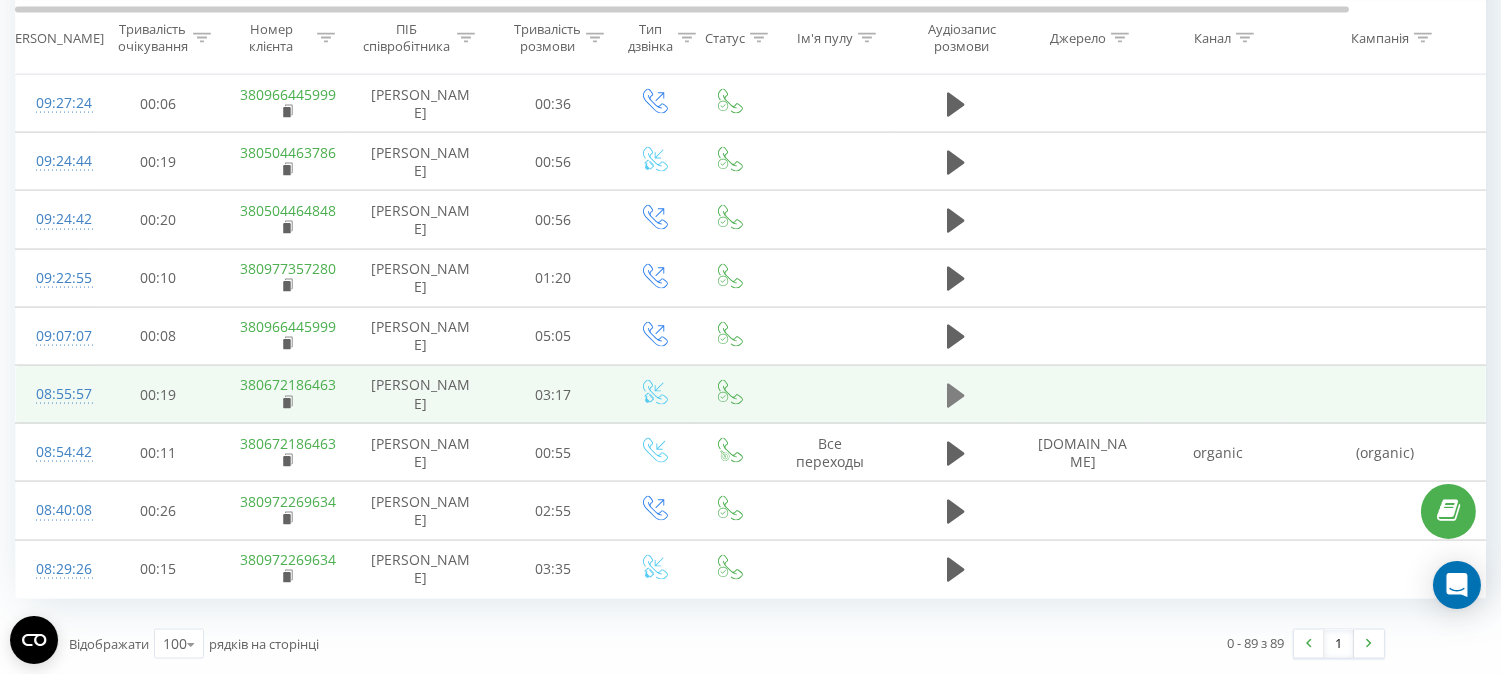 click 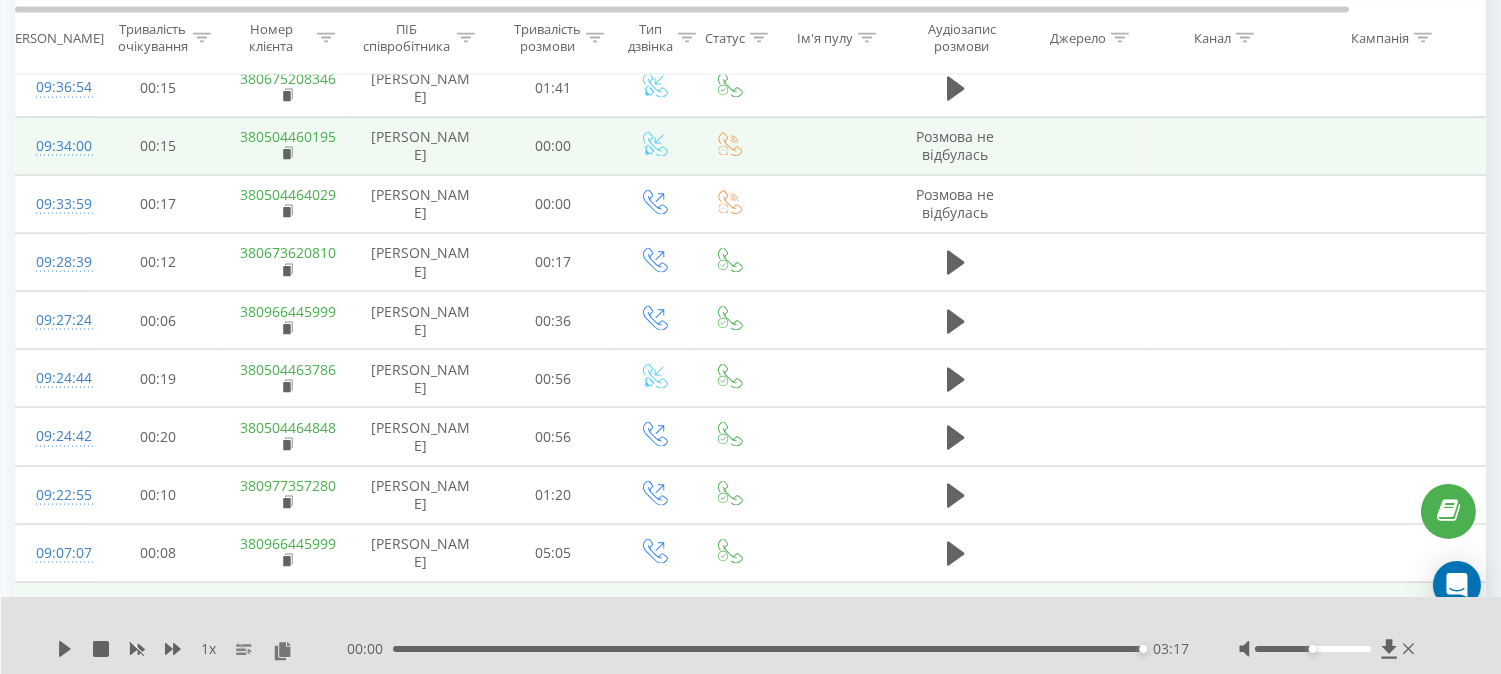 scroll, scrollTop: 5232, scrollLeft: 0, axis: vertical 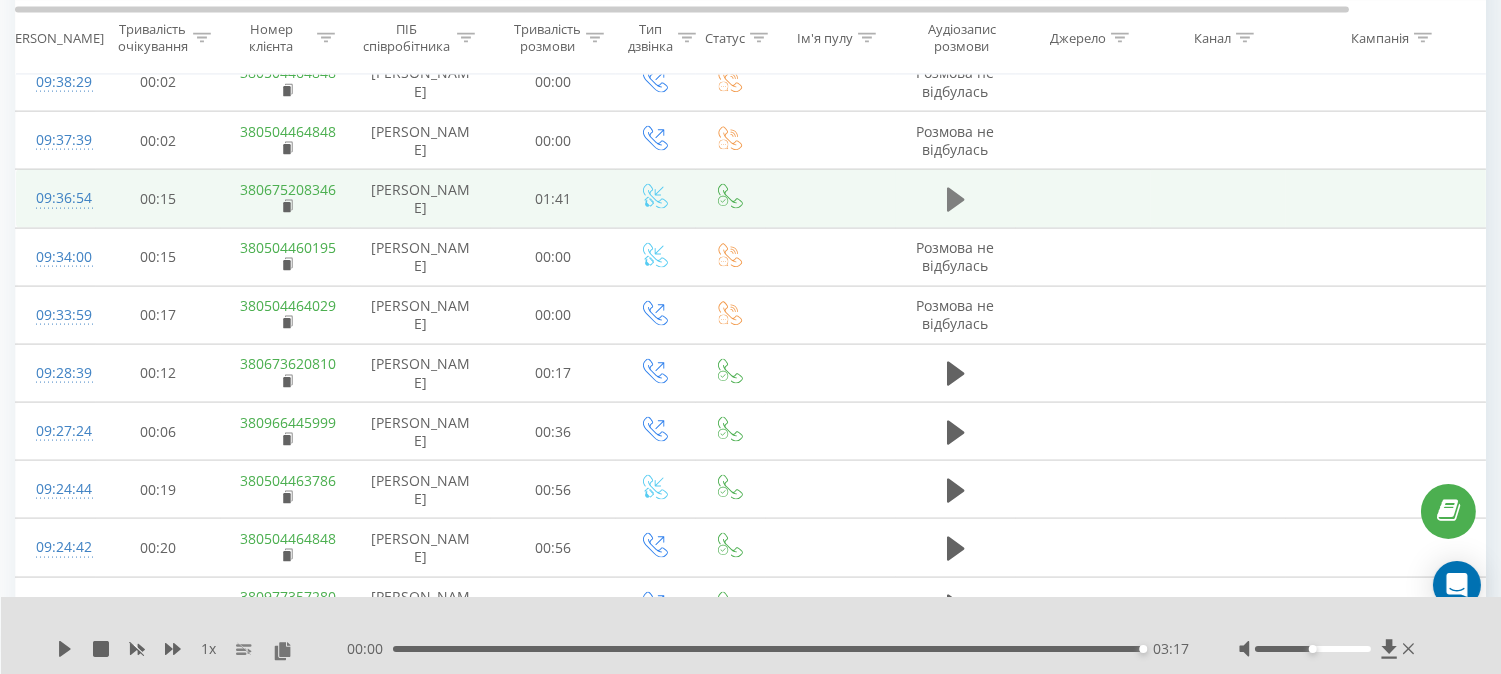 click 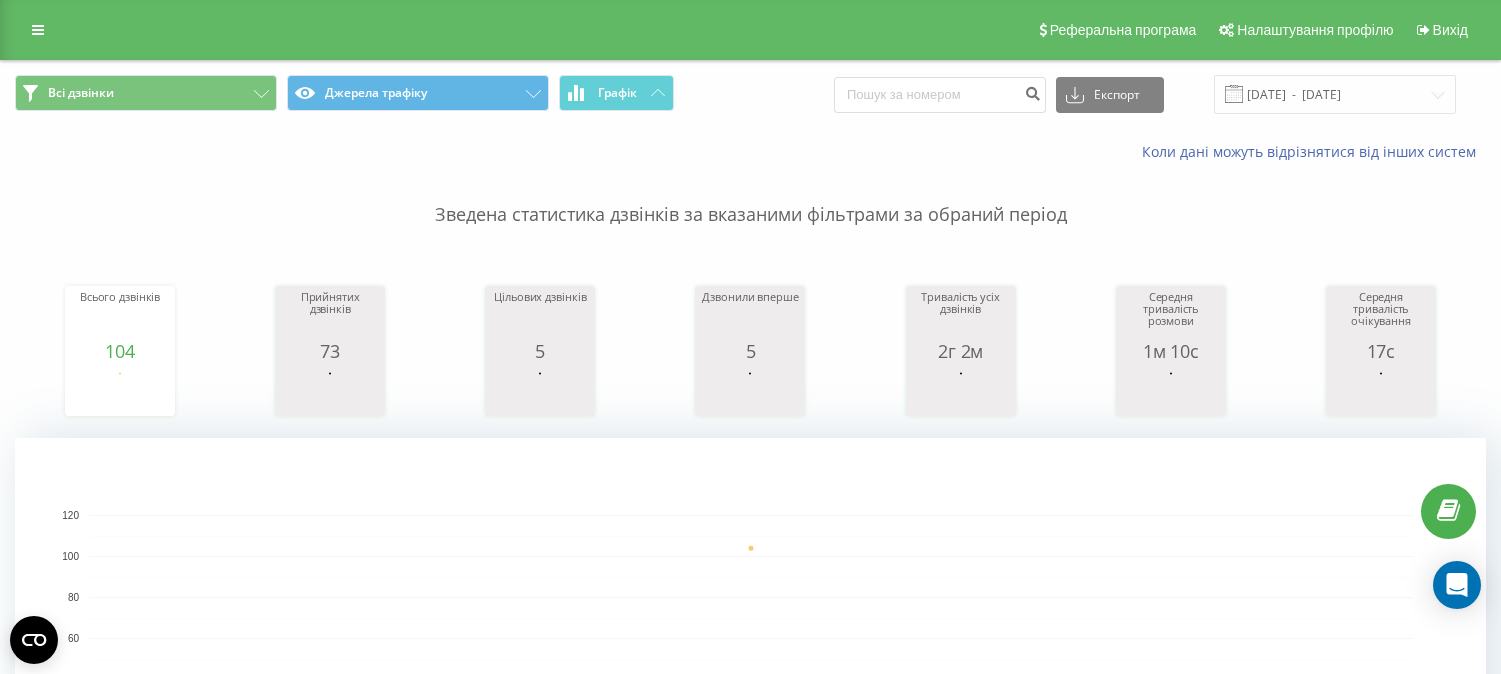 scroll, scrollTop: 5652, scrollLeft: 0, axis: vertical 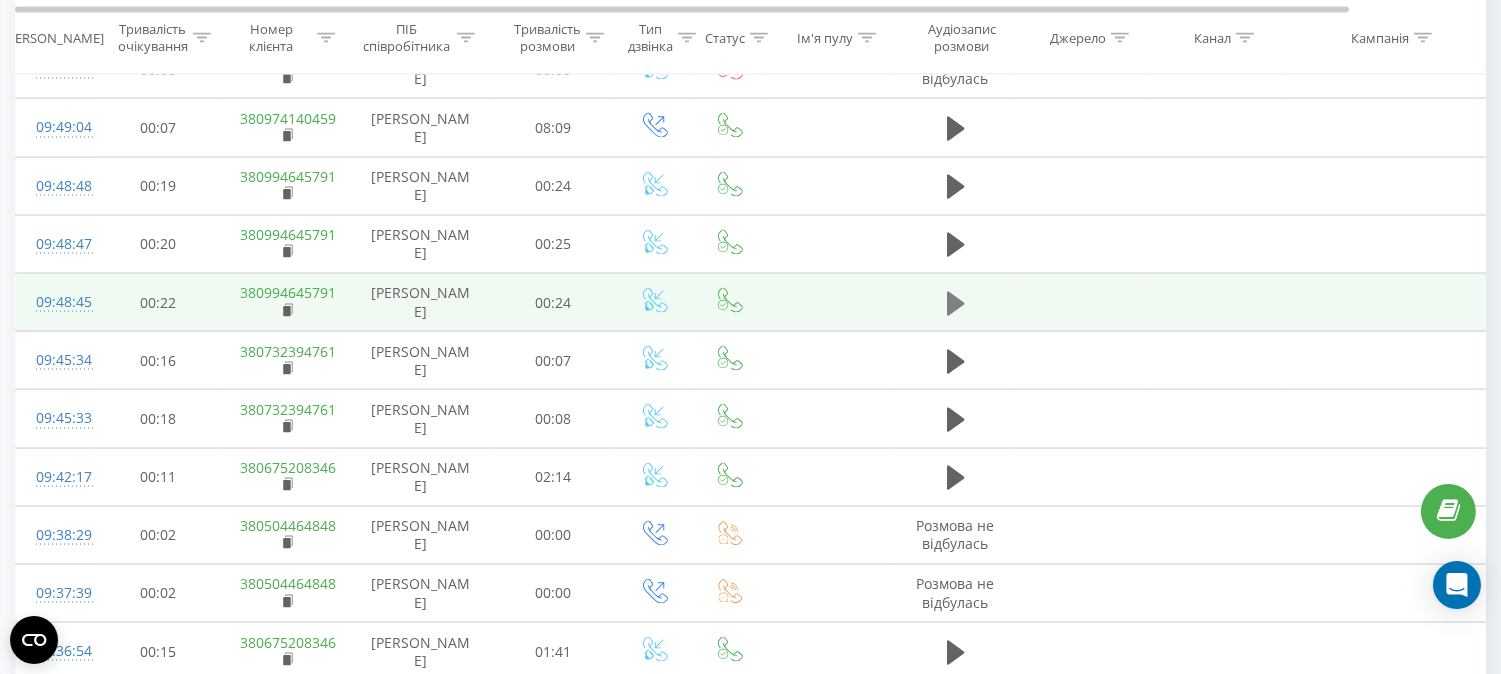 click 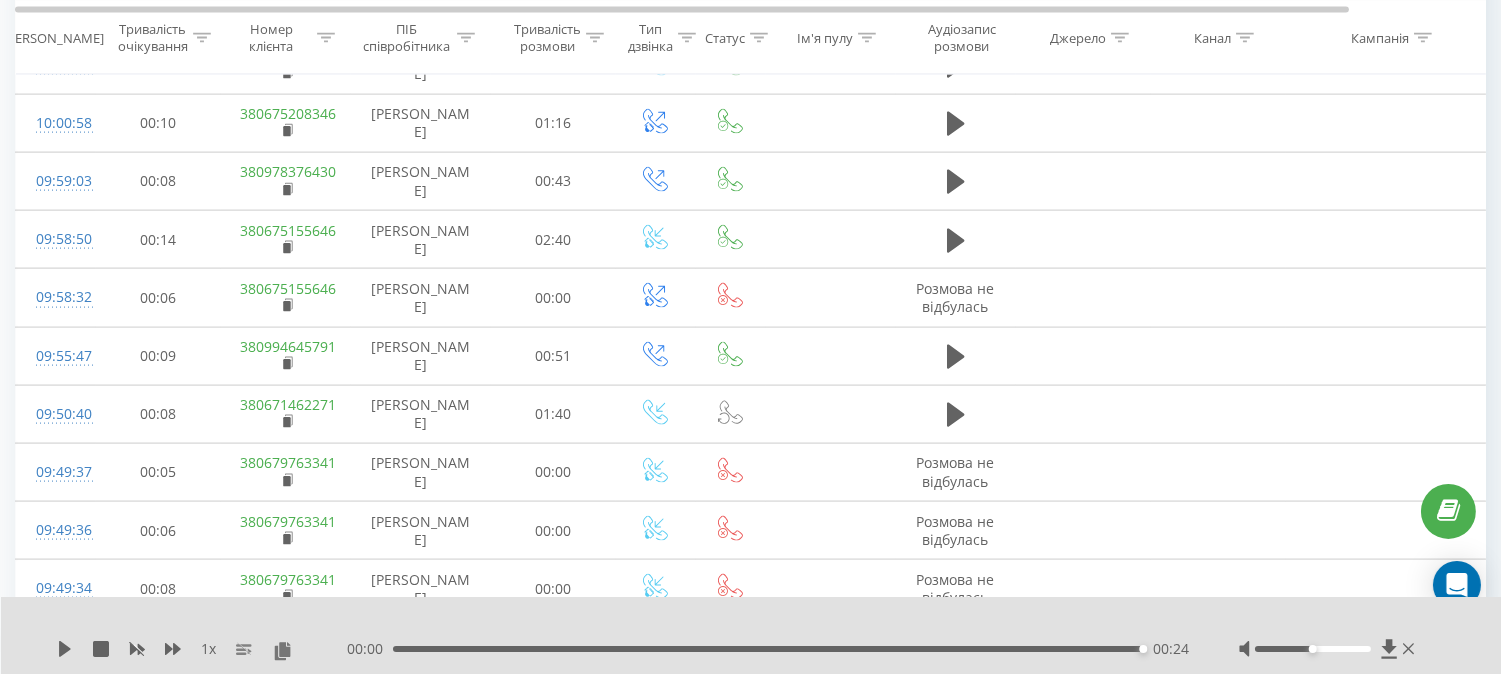 scroll, scrollTop: 5096, scrollLeft: 0, axis: vertical 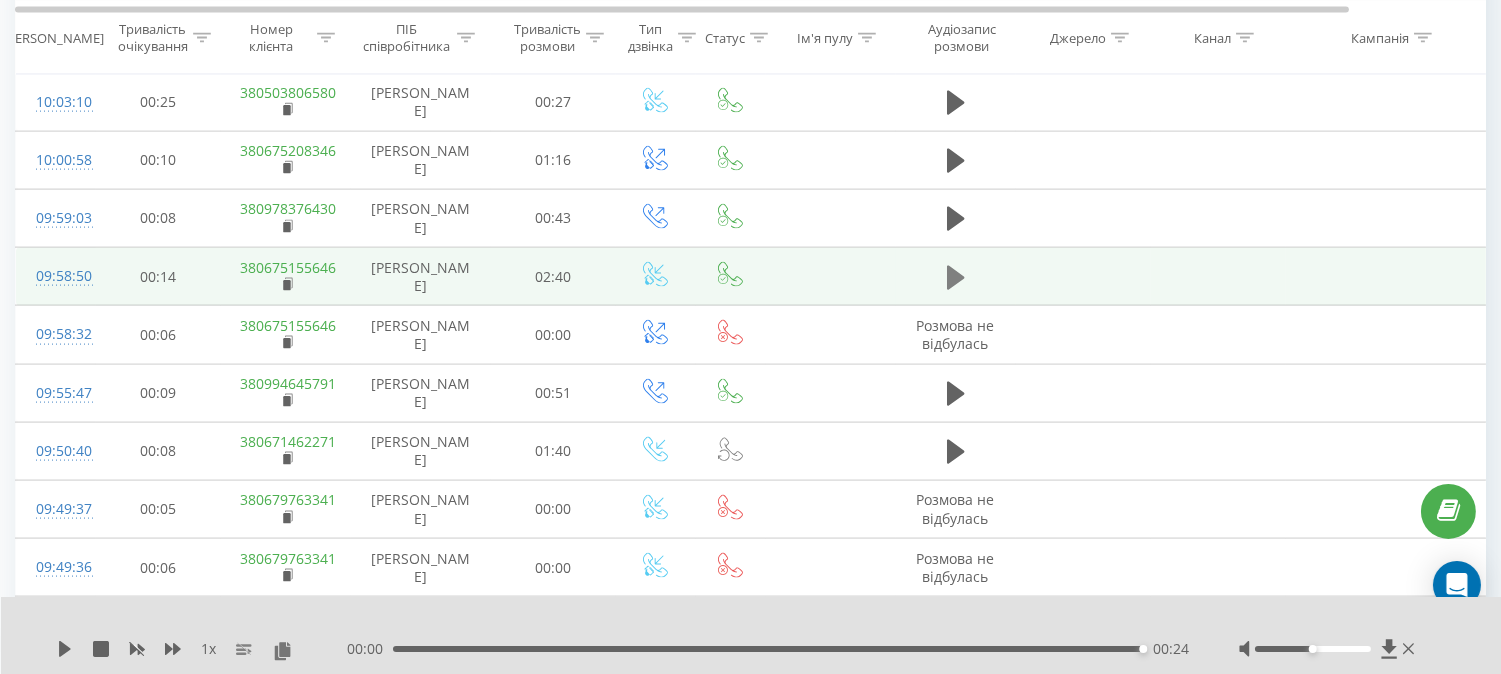 click 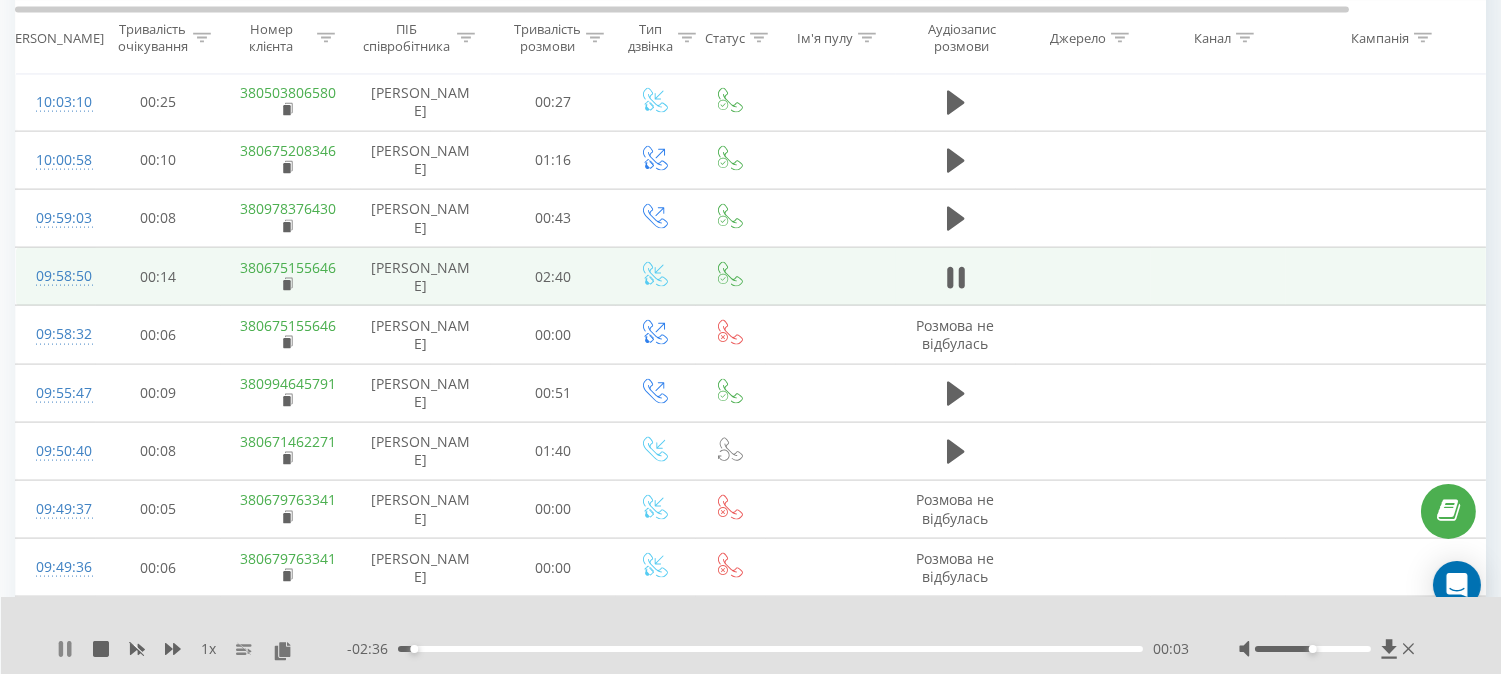 click 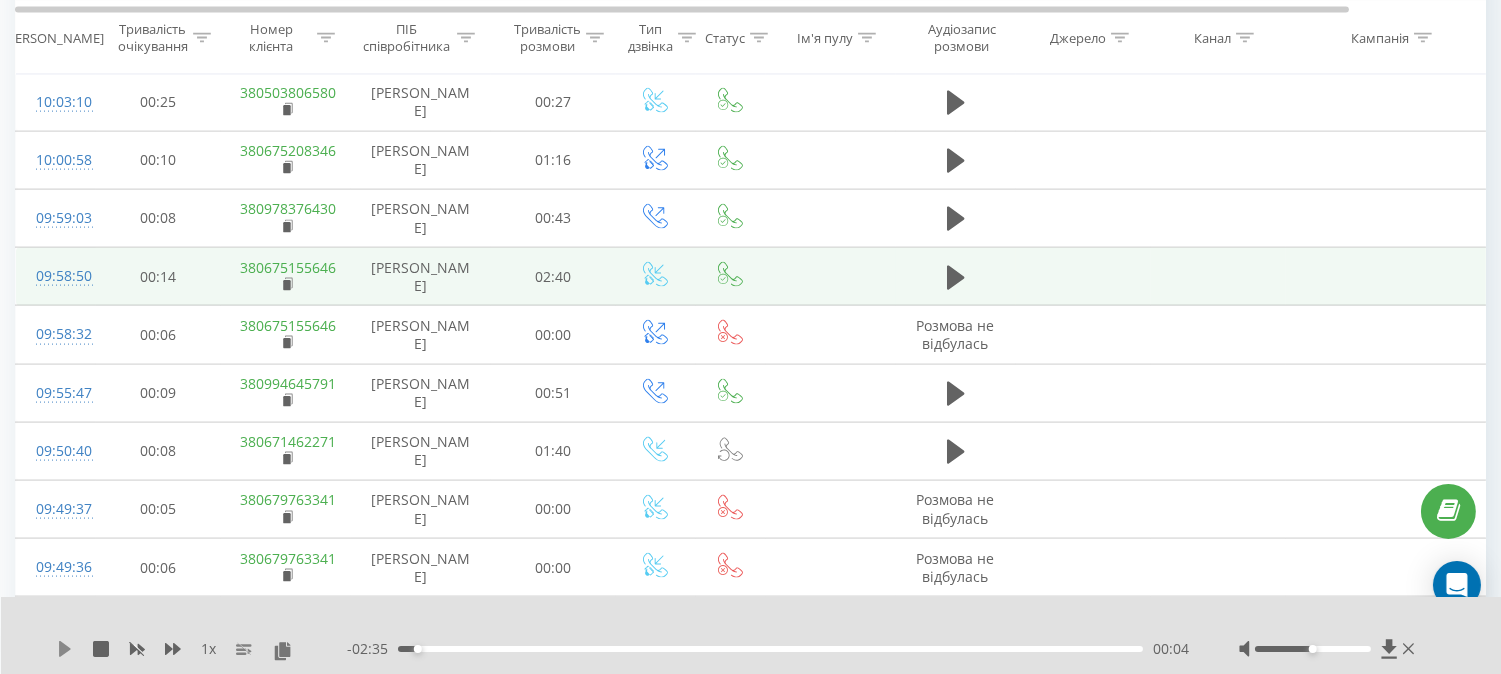 click 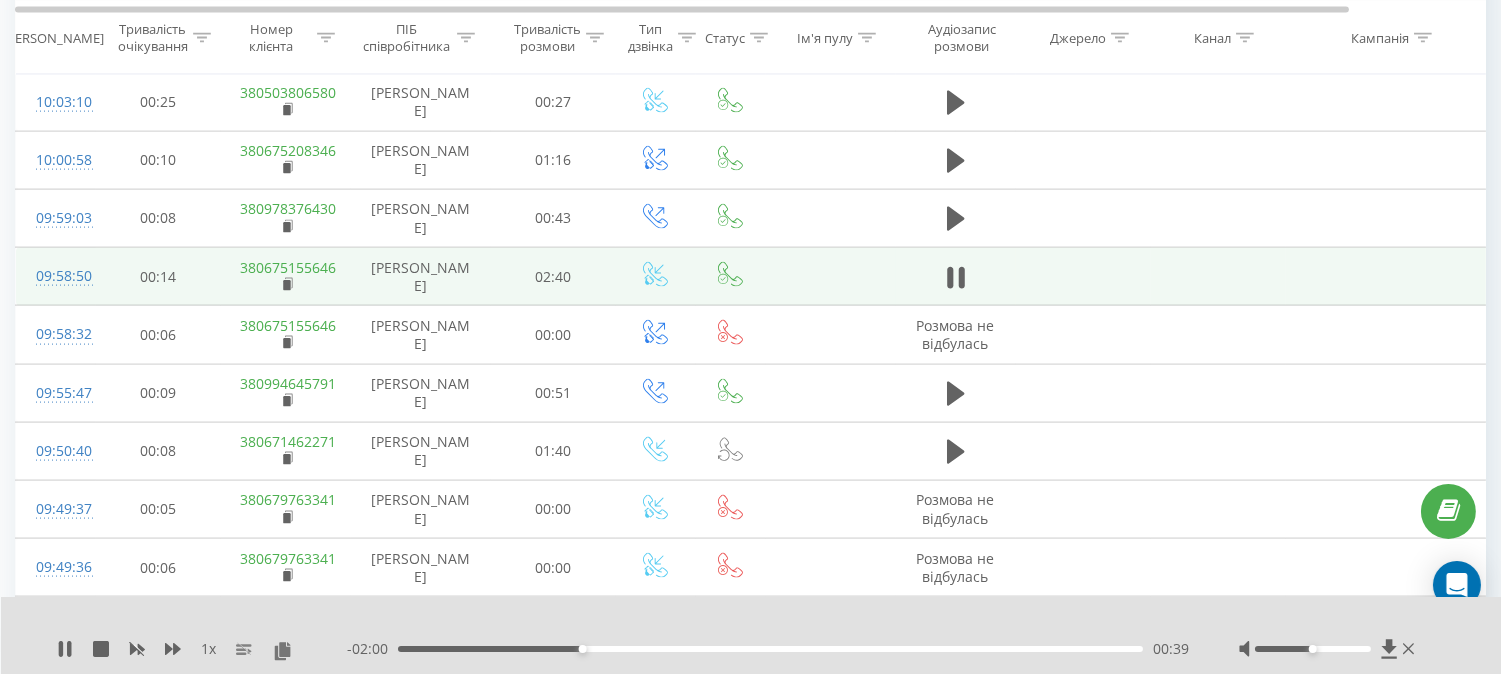 scroll, scrollTop: 4985, scrollLeft: 0, axis: vertical 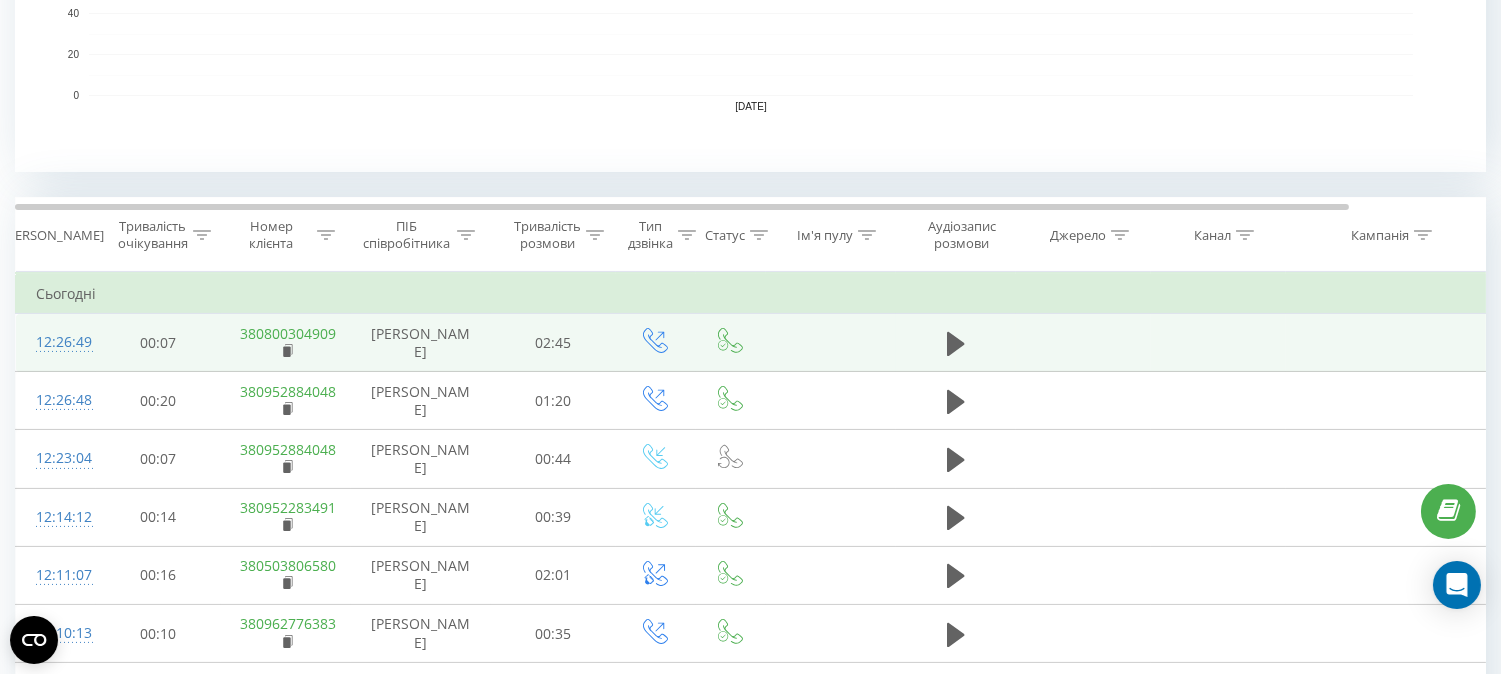 click on "12:26:49" at bounding box center [56, 342] 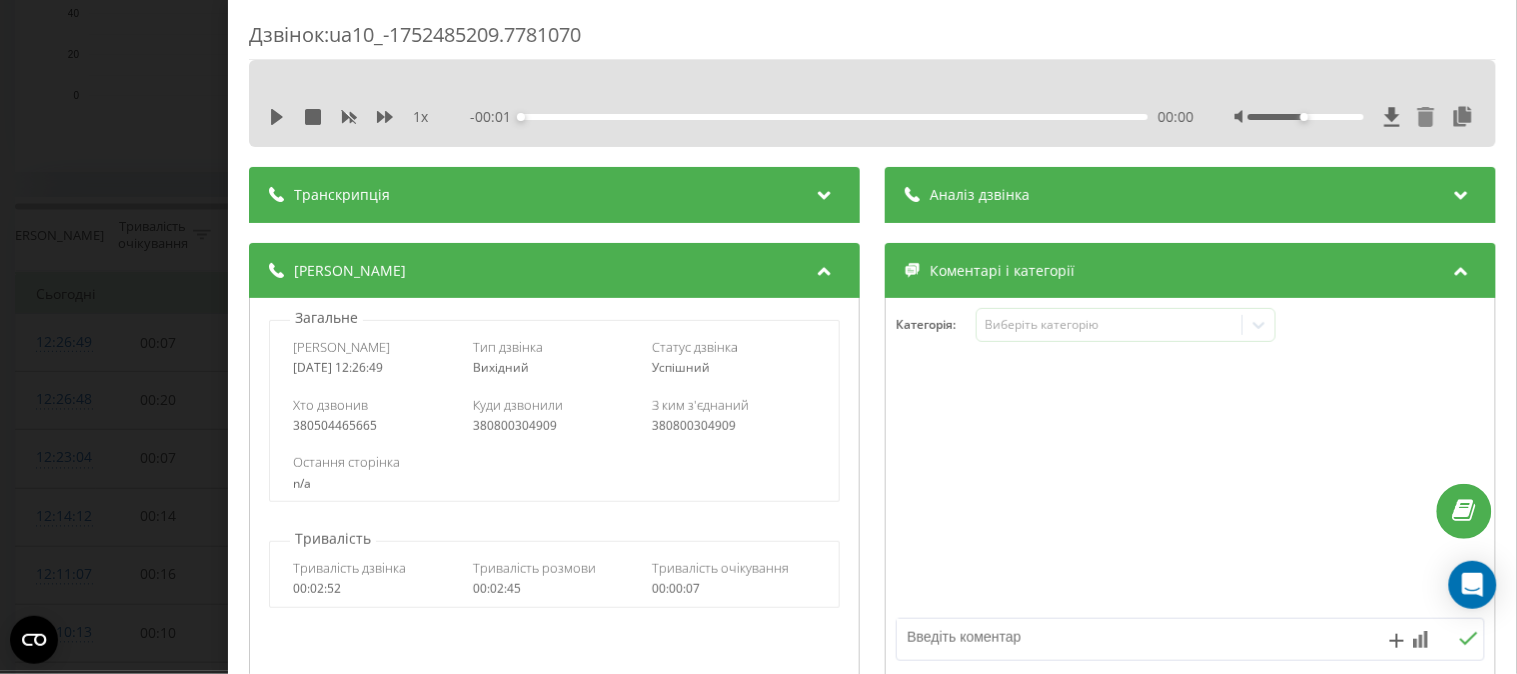 click 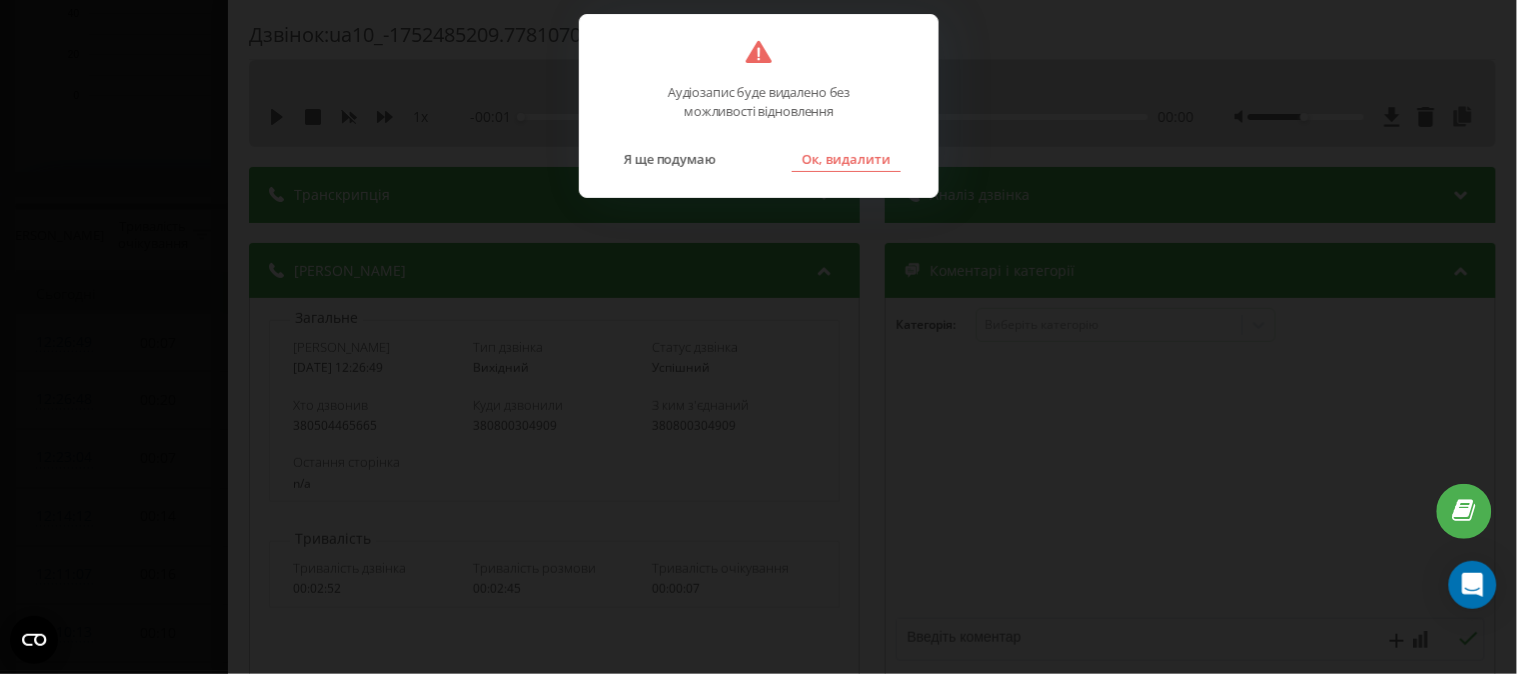 click on "Ок, видалити" at bounding box center (845, 159) 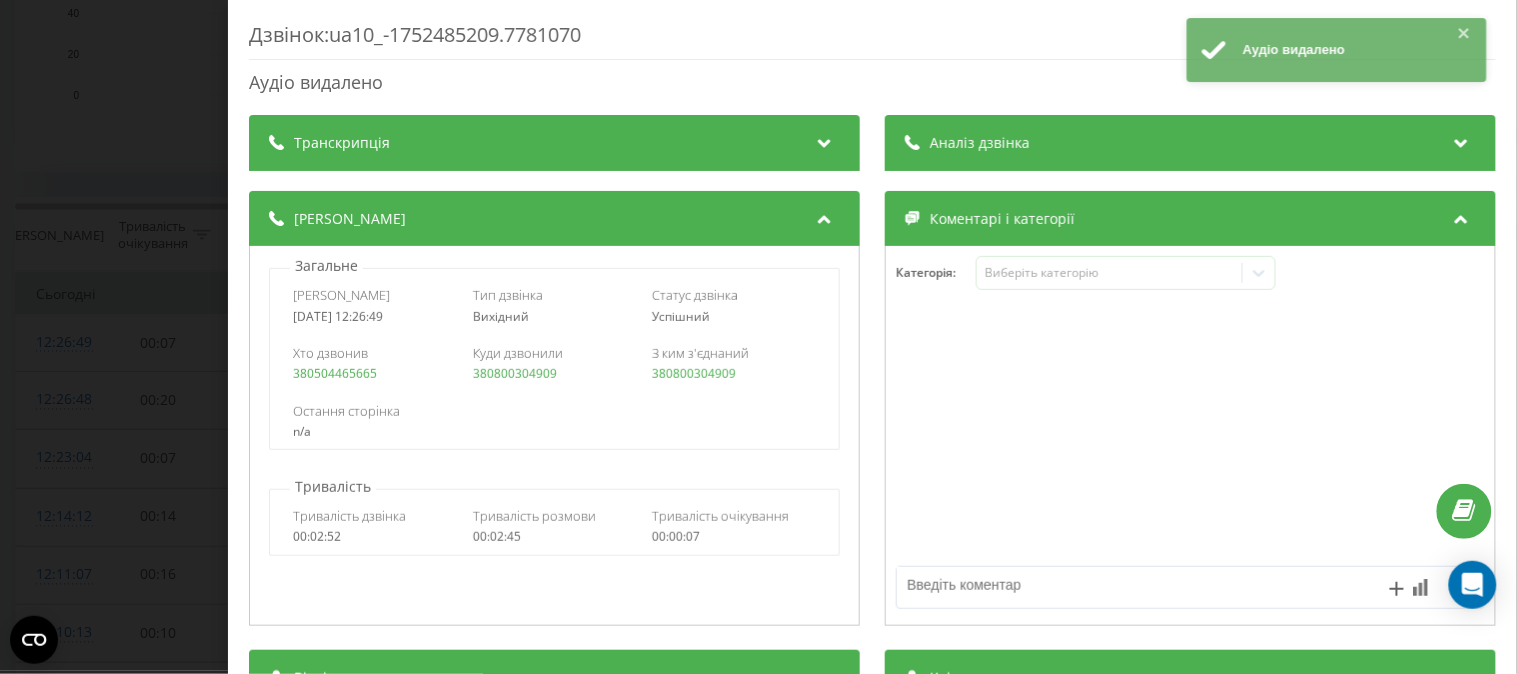click on "Дзвінок :  ua10_-1752485209.7781070 Аудіо видалено Транскрипція Для AI-аналізу майбутніх дзвінків  налаштуйте та активуйте профіль на сторінці . Якщо профіль вже є і дзвінок відповідає його умовам, оновіть сторінку через 10 хвилин - AI аналізує поточний дзвінок. Аналіз дзвінка Для AI-аналізу майбутніх дзвінків  налаштуйте та активуйте профіль на сторінці . Якщо профіль вже є і дзвінок відповідає його умовам, оновіть сторінку через 10 хвилин - AI аналізує поточний дзвінок. Деталі дзвінка Загальне Дата дзвінка [DATE] 12:26:49 Тип дзвінка Вихідний Статус дзвінка Успішний 380504465665 :" at bounding box center (758, 337) 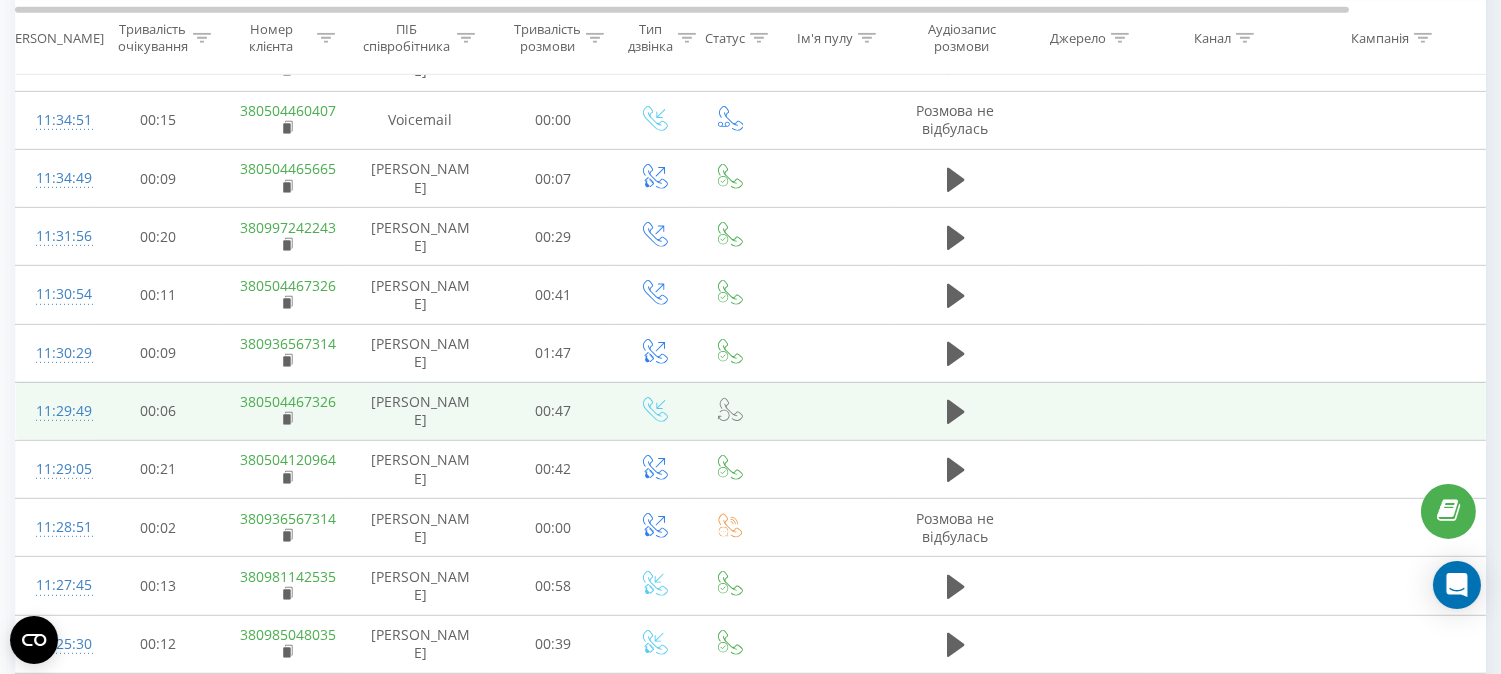scroll, scrollTop: 2222, scrollLeft: 0, axis: vertical 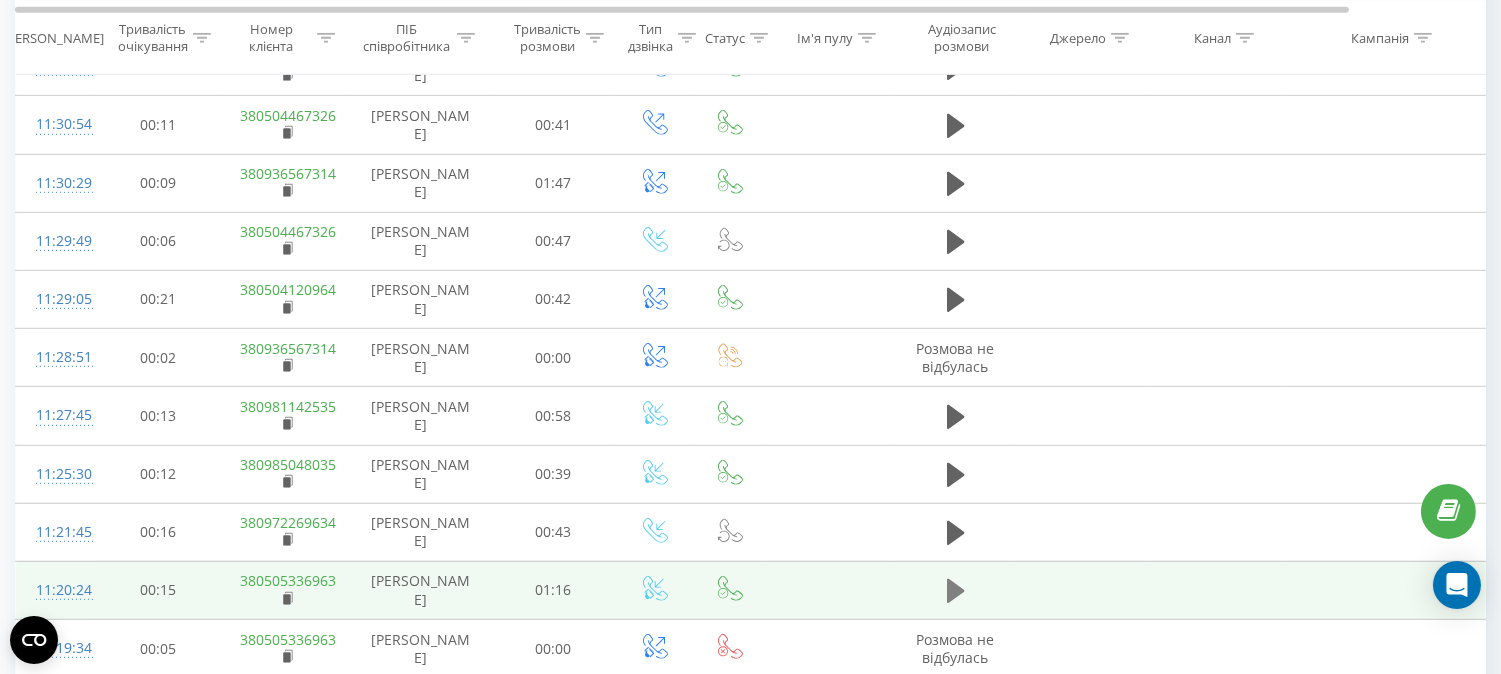 click 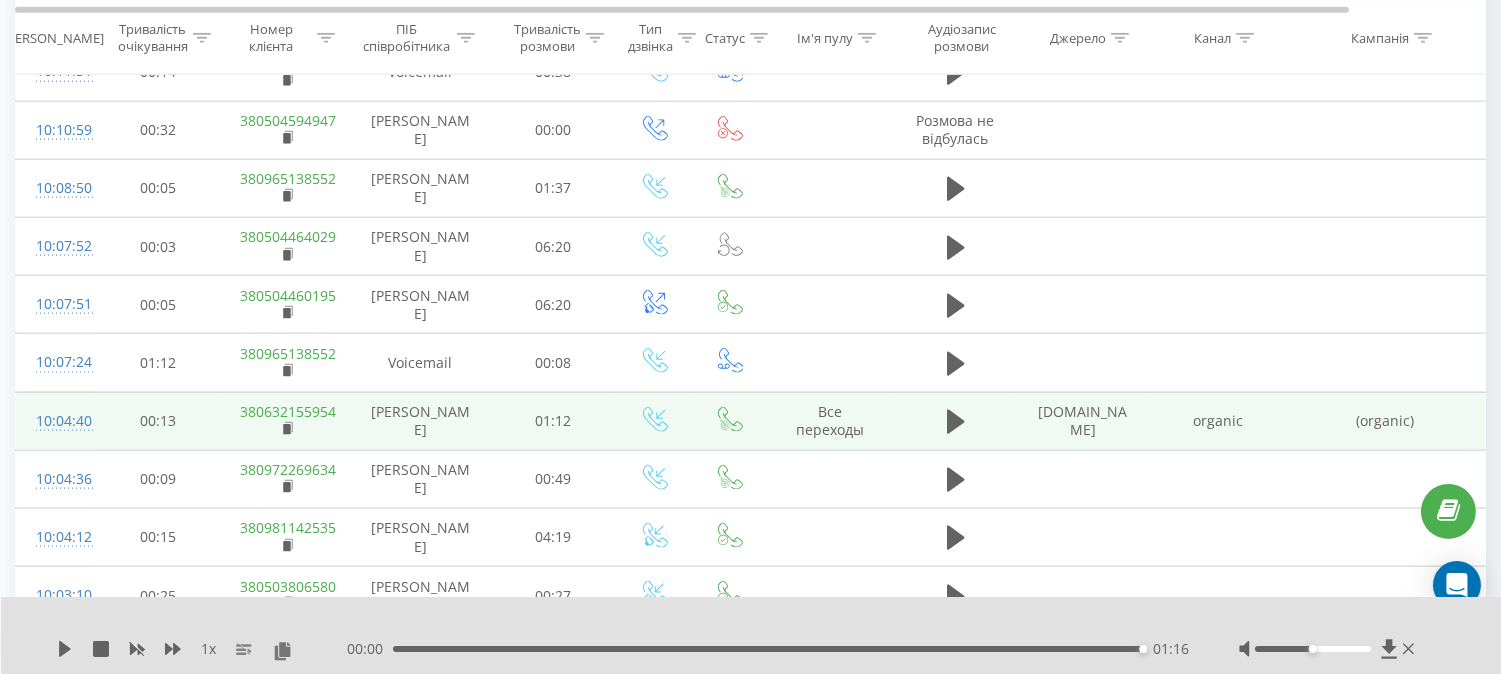 scroll, scrollTop: 4888, scrollLeft: 0, axis: vertical 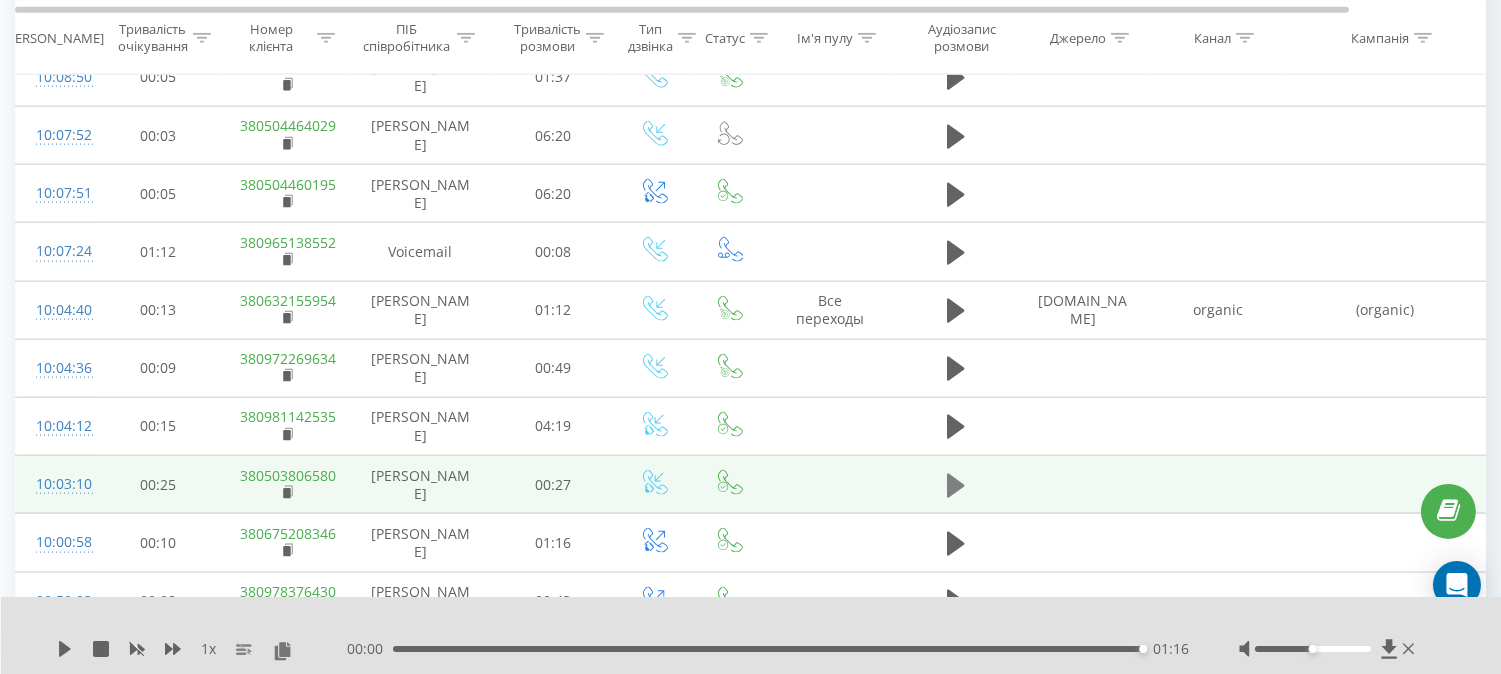 click 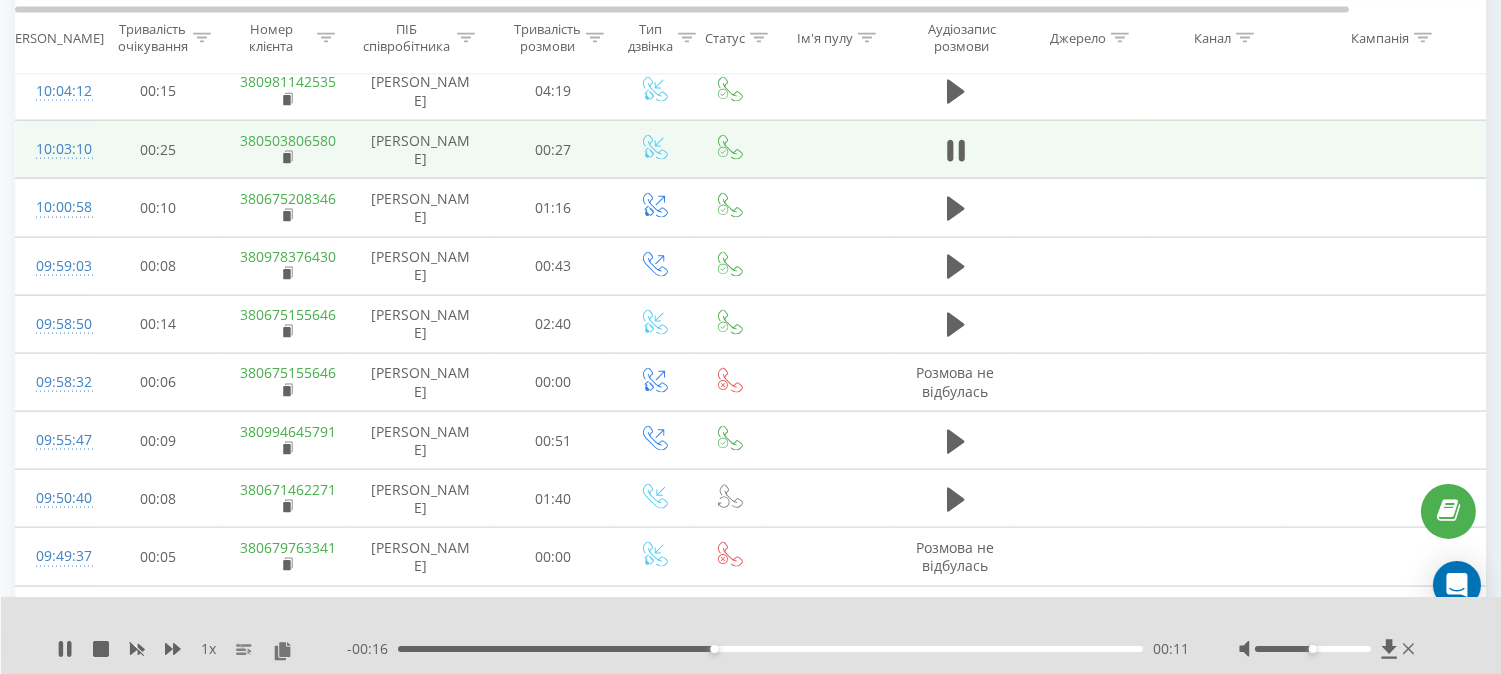 scroll, scrollTop: 5222, scrollLeft: 0, axis: vertical 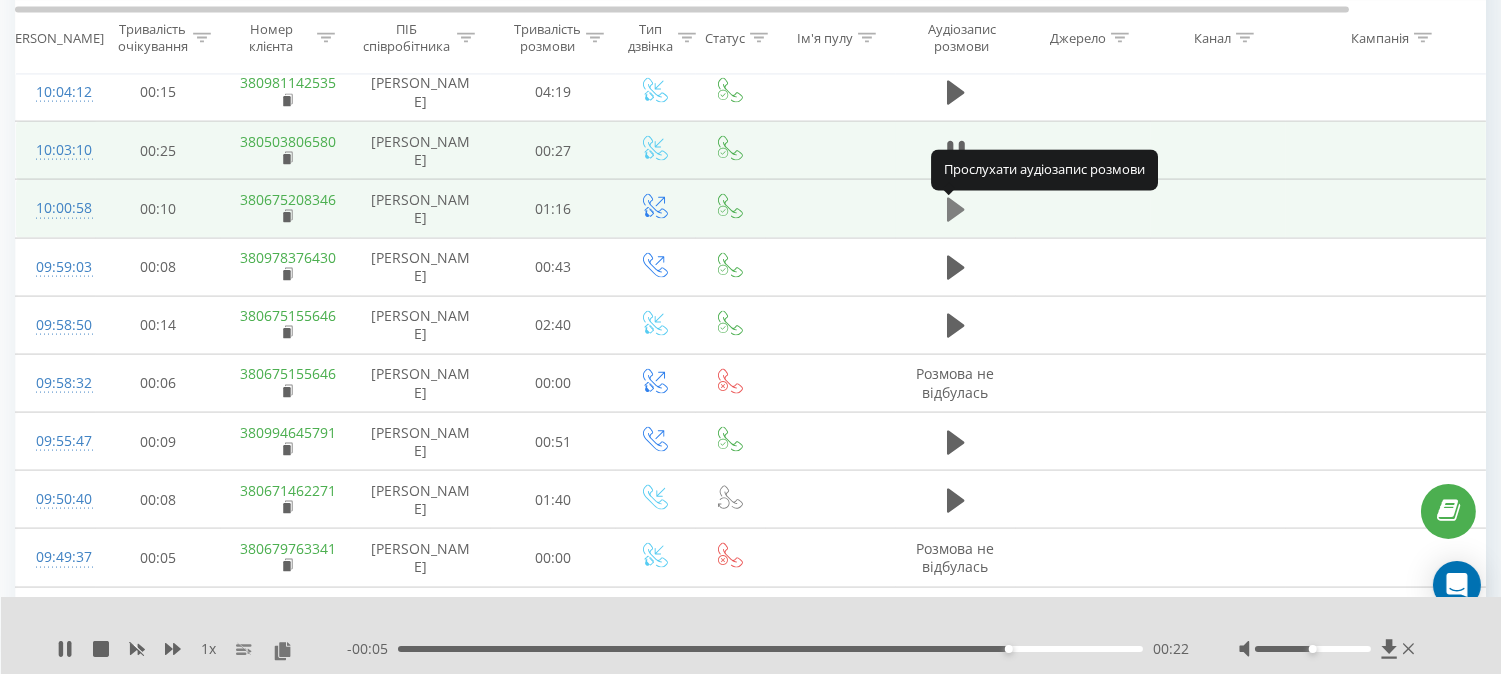 click 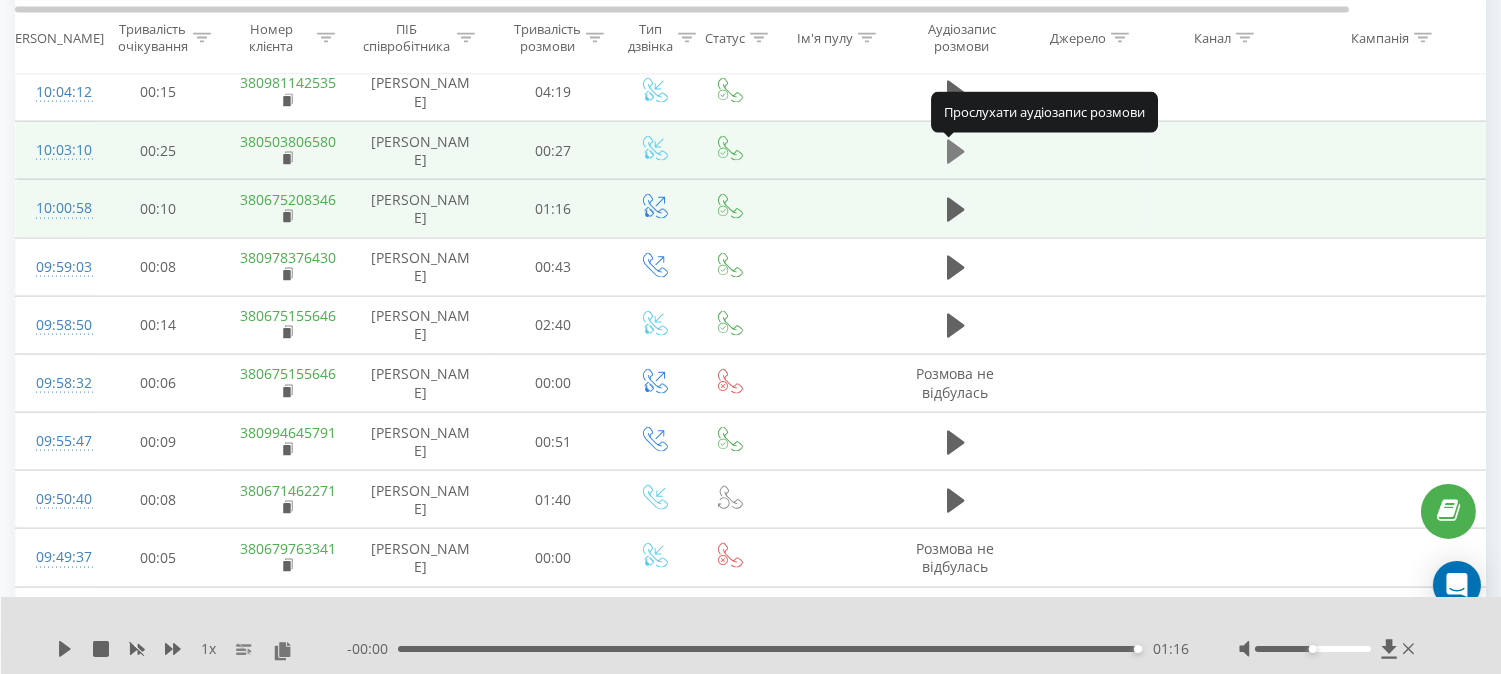 click 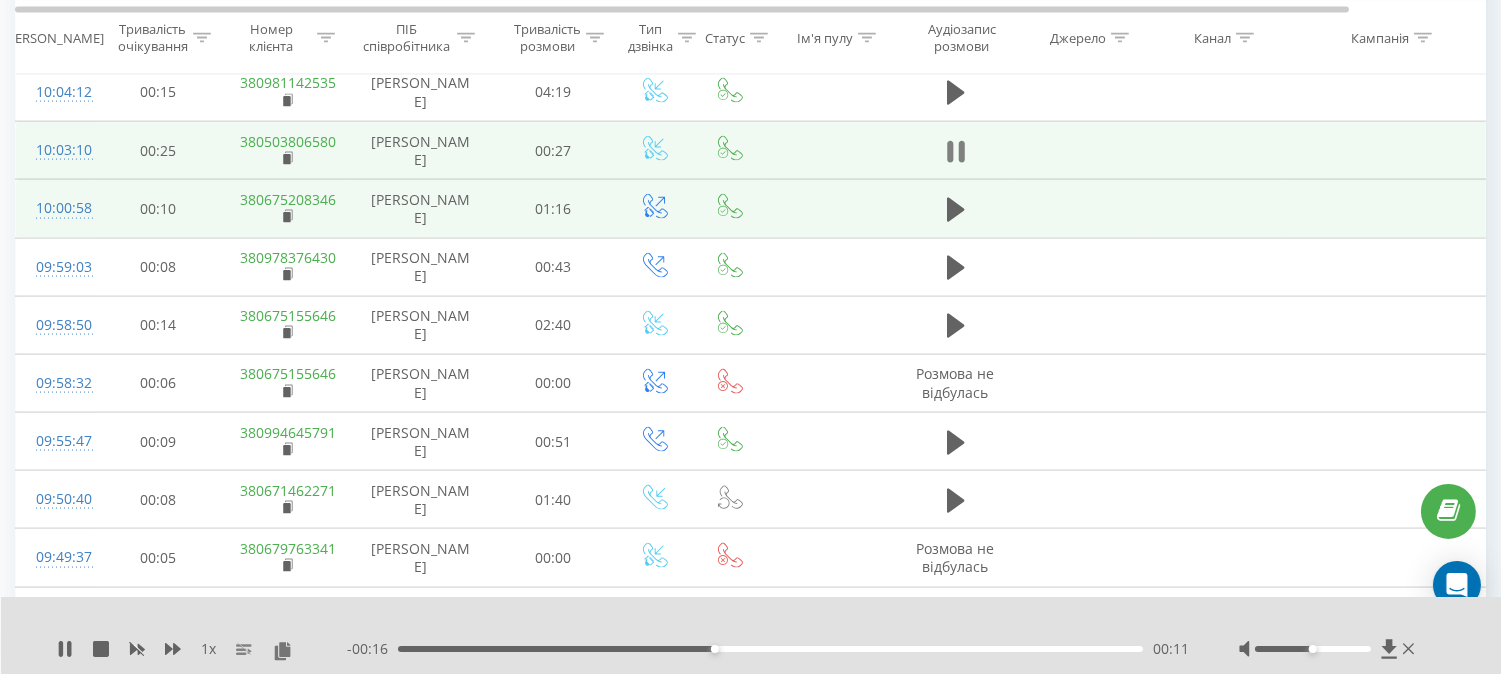 click 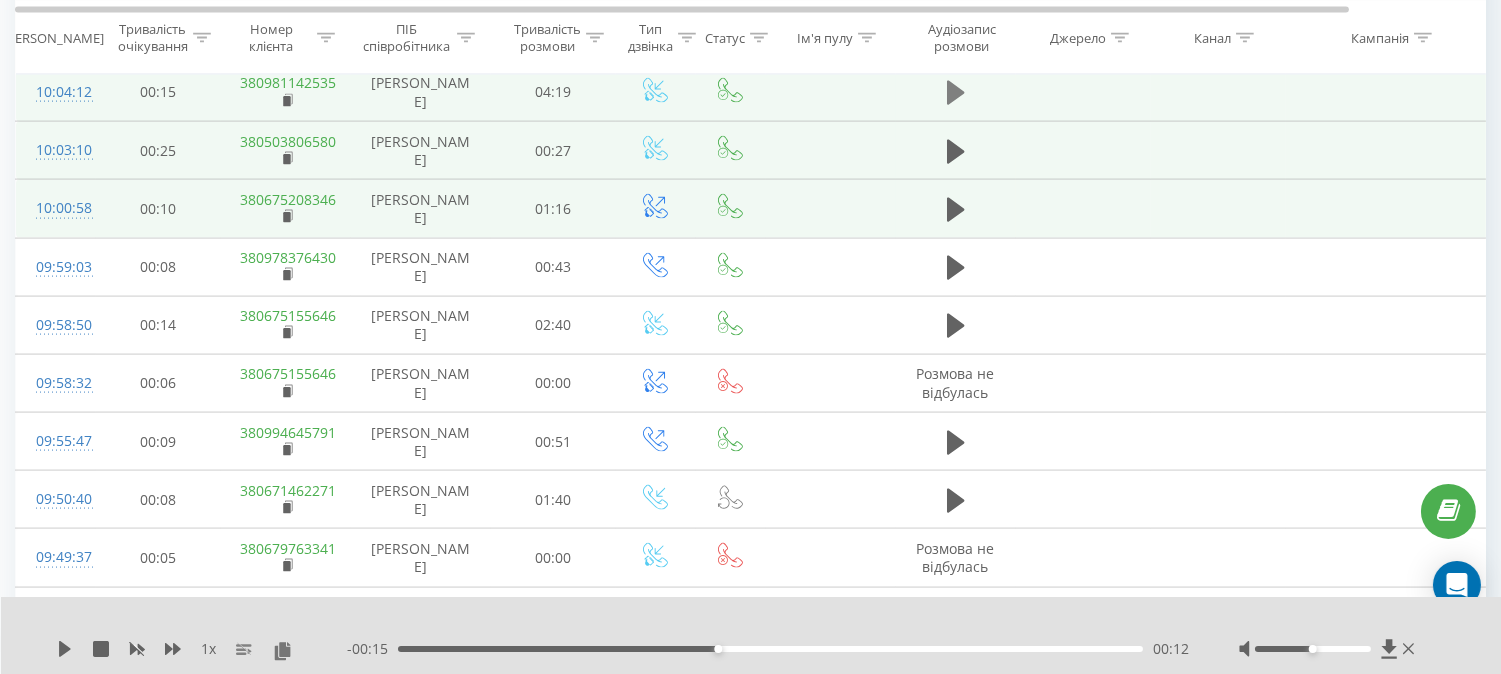 click 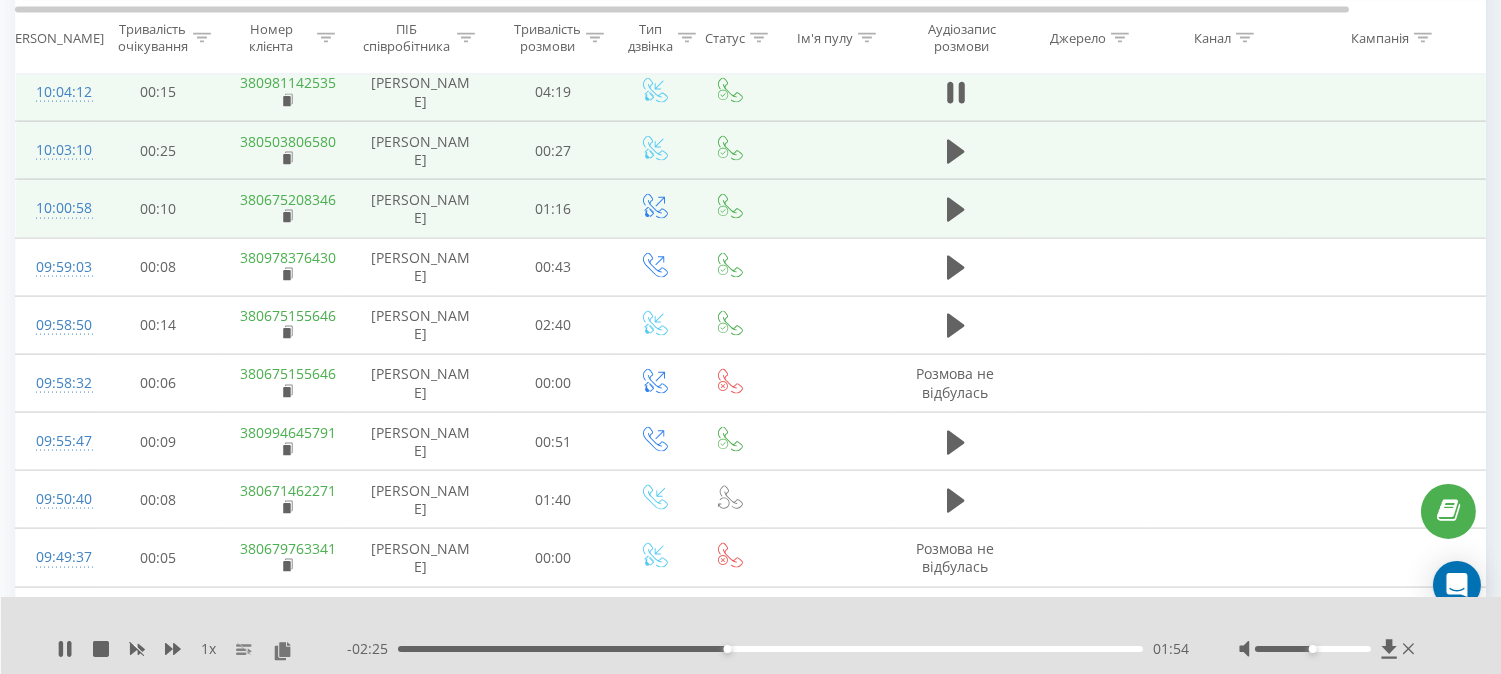 scroll, scrollTop: 5000, scrollLeft: 0, axis: vertical 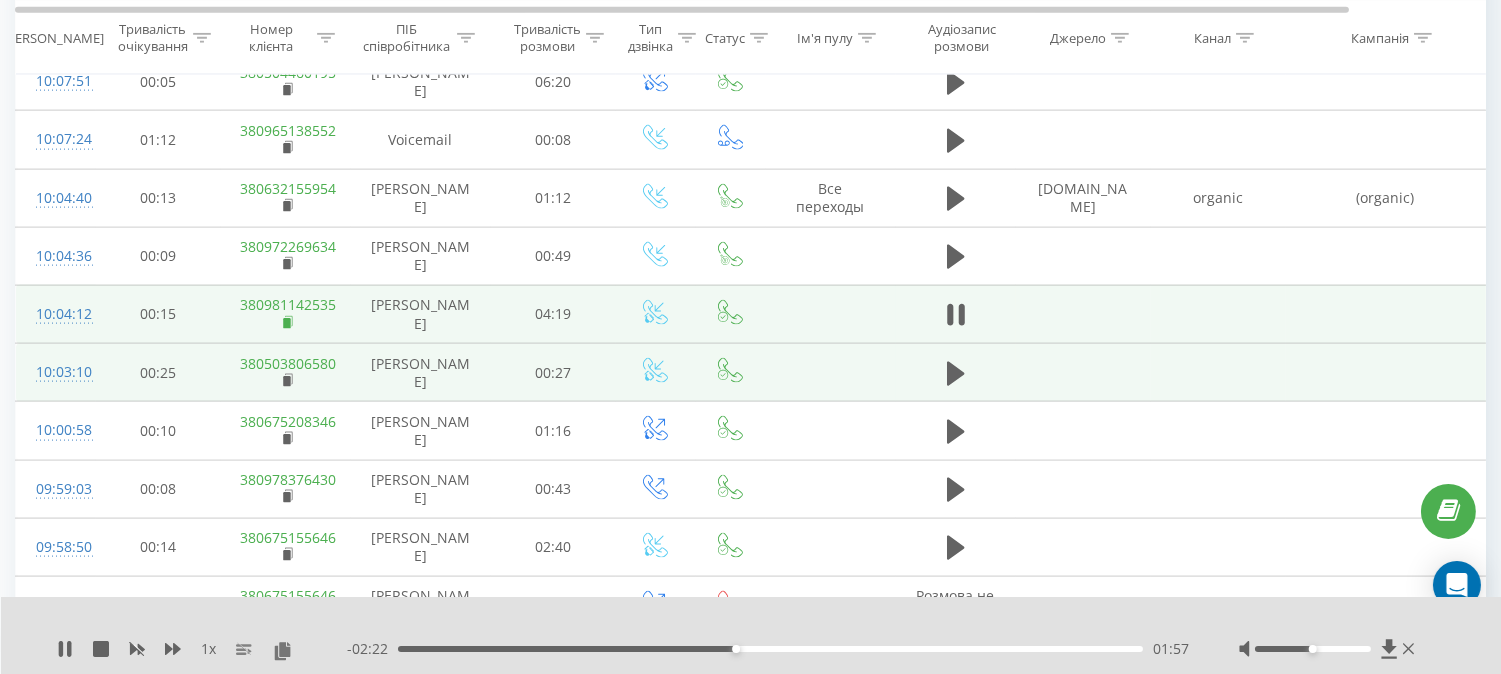 click 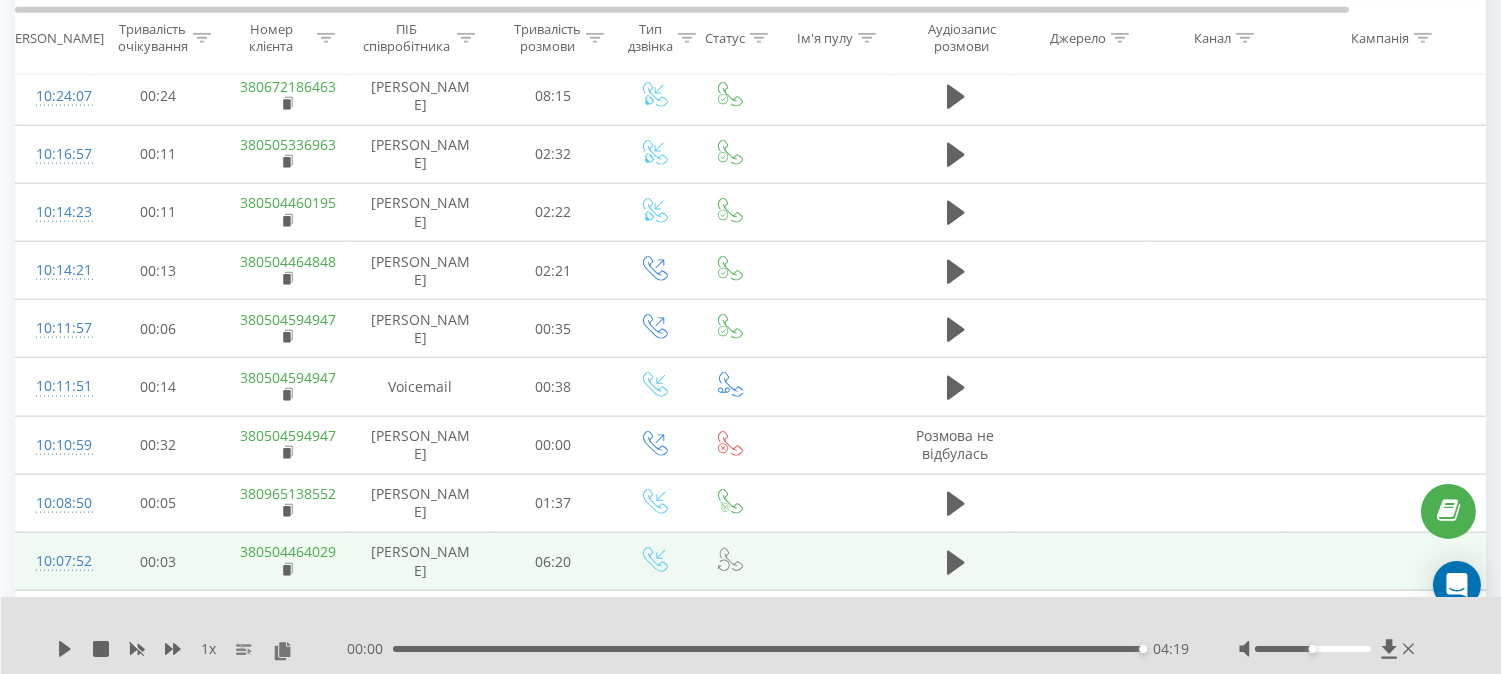 scroll, scrollTop: 4444, scrollLeft: 0, axis: vertical 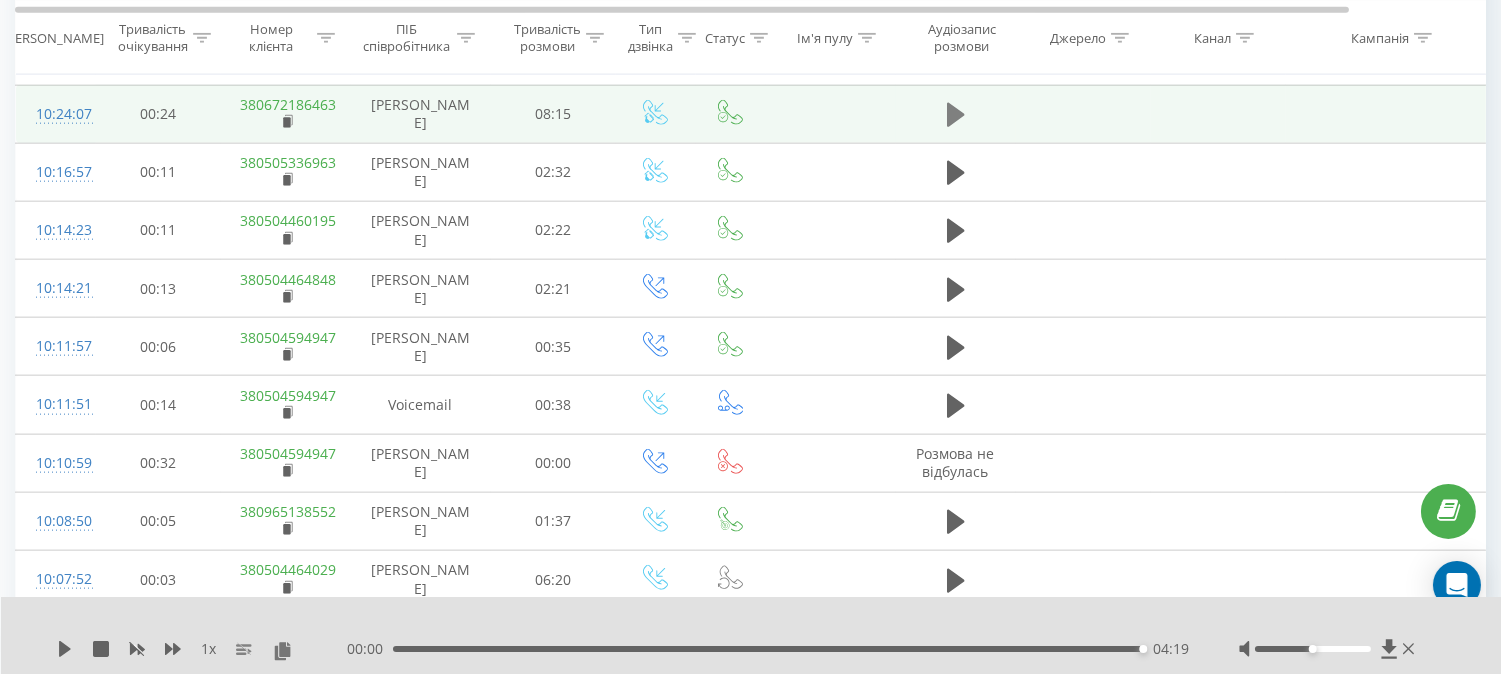 click 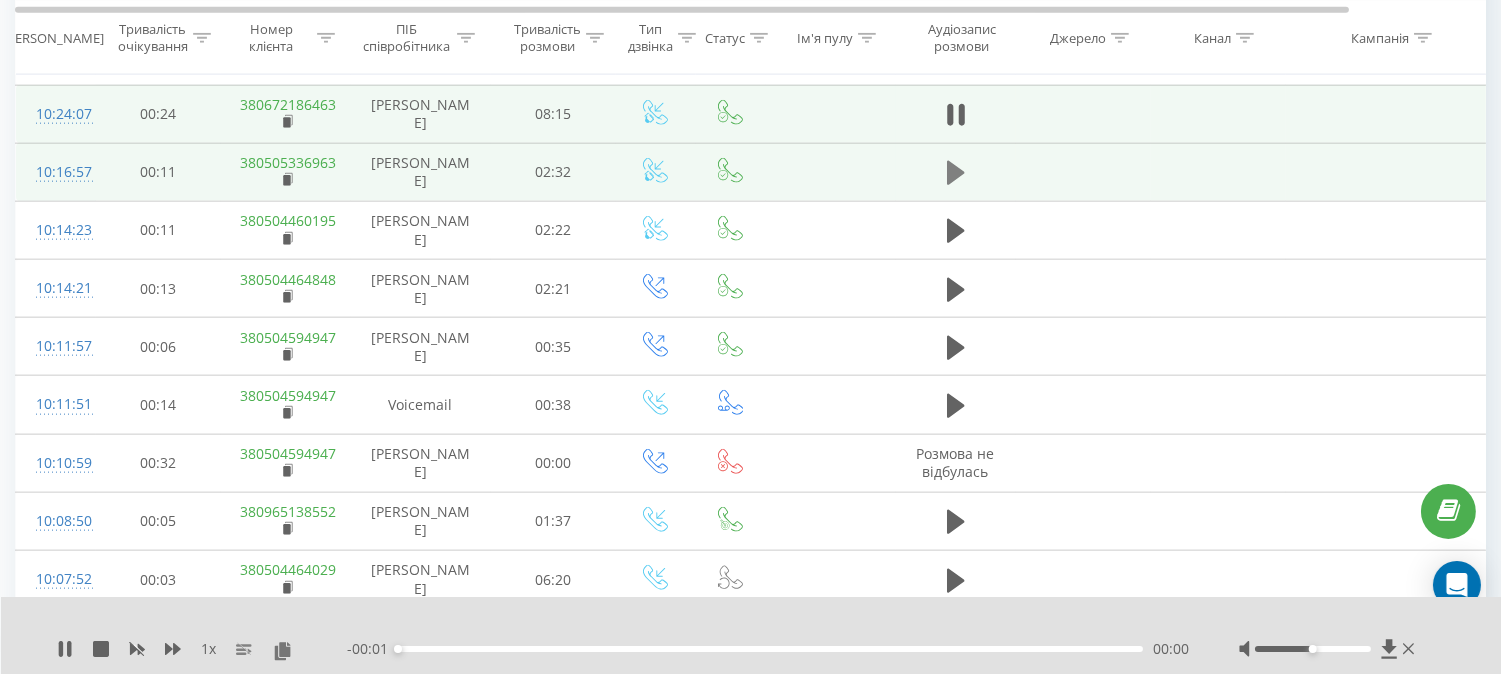 click 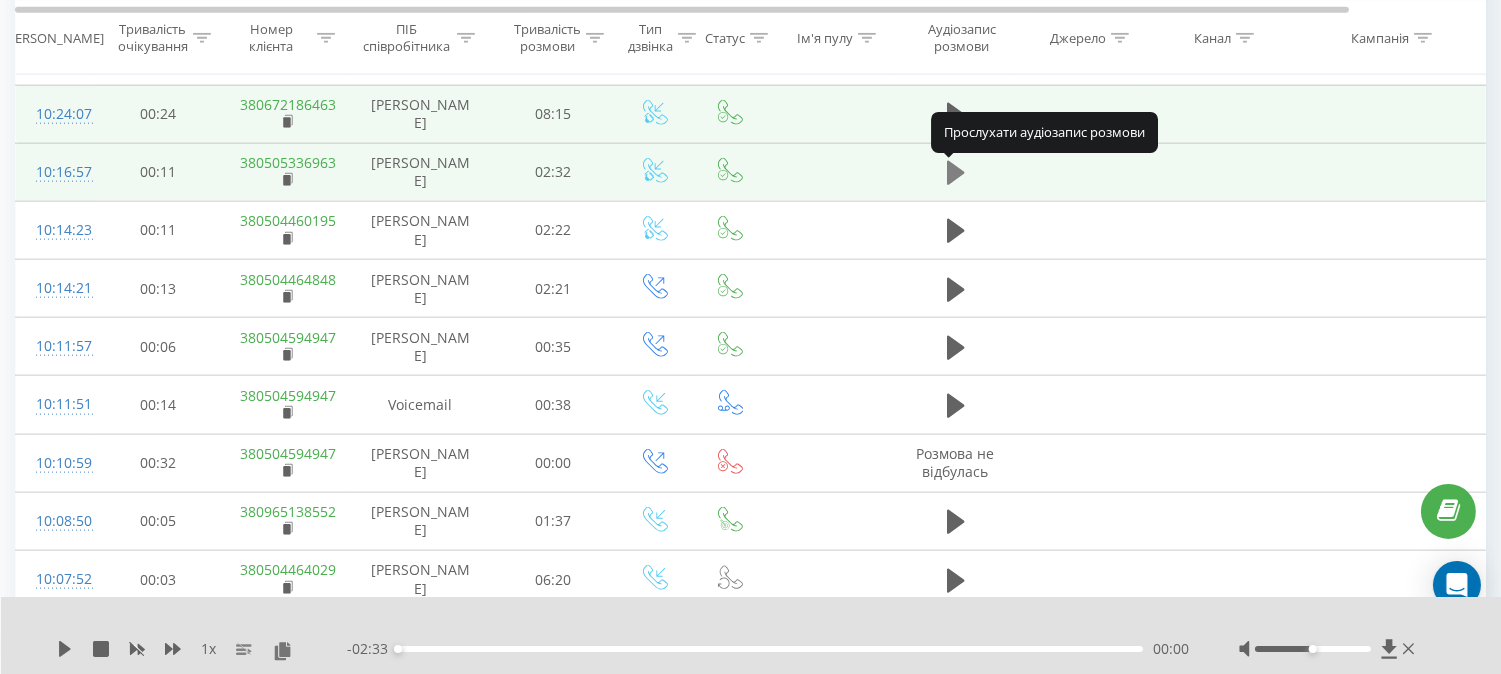 click 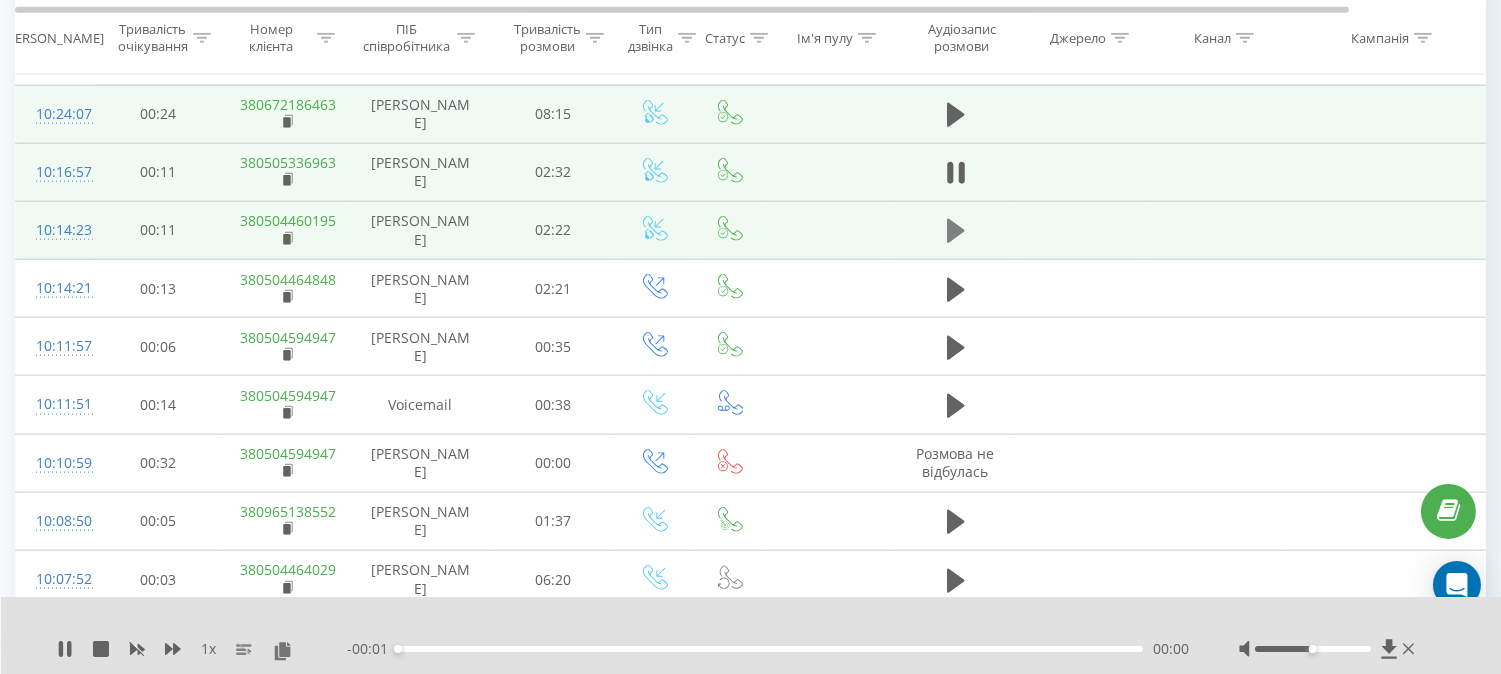 click 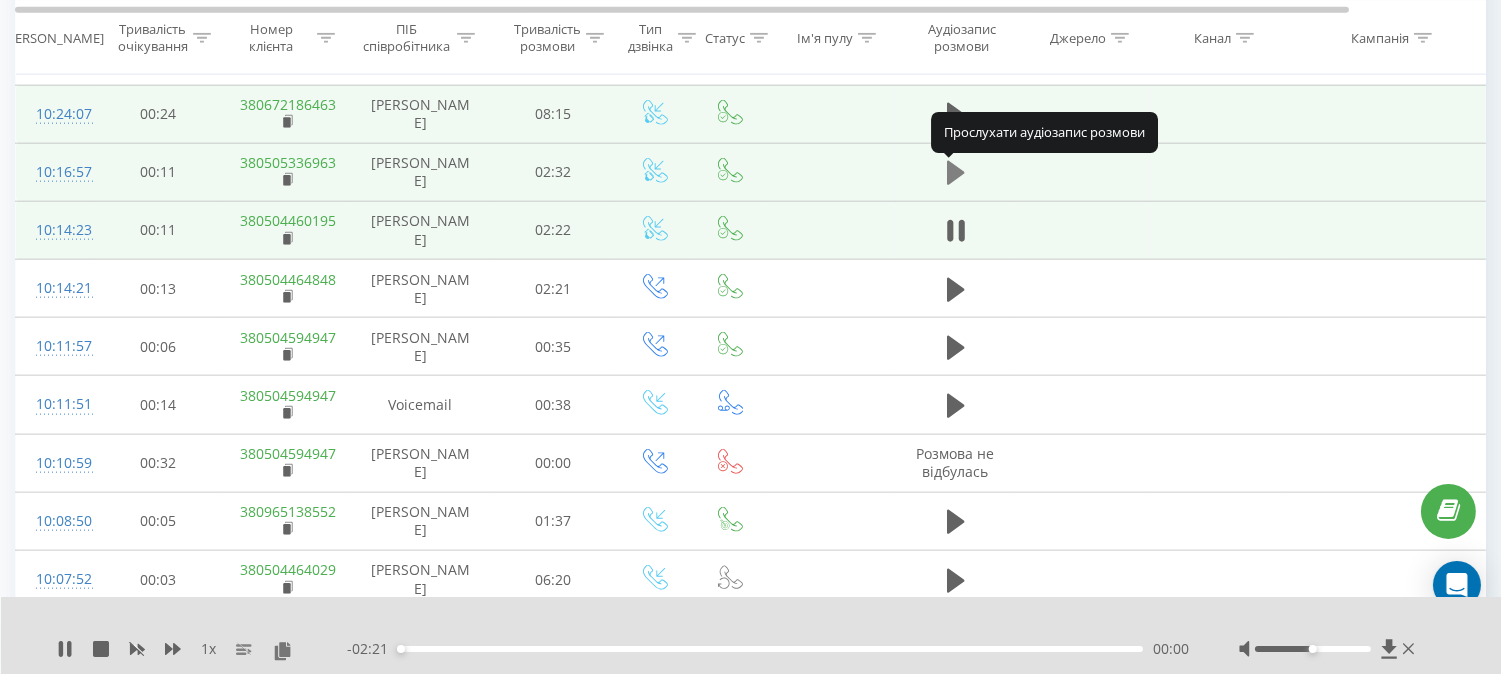 click 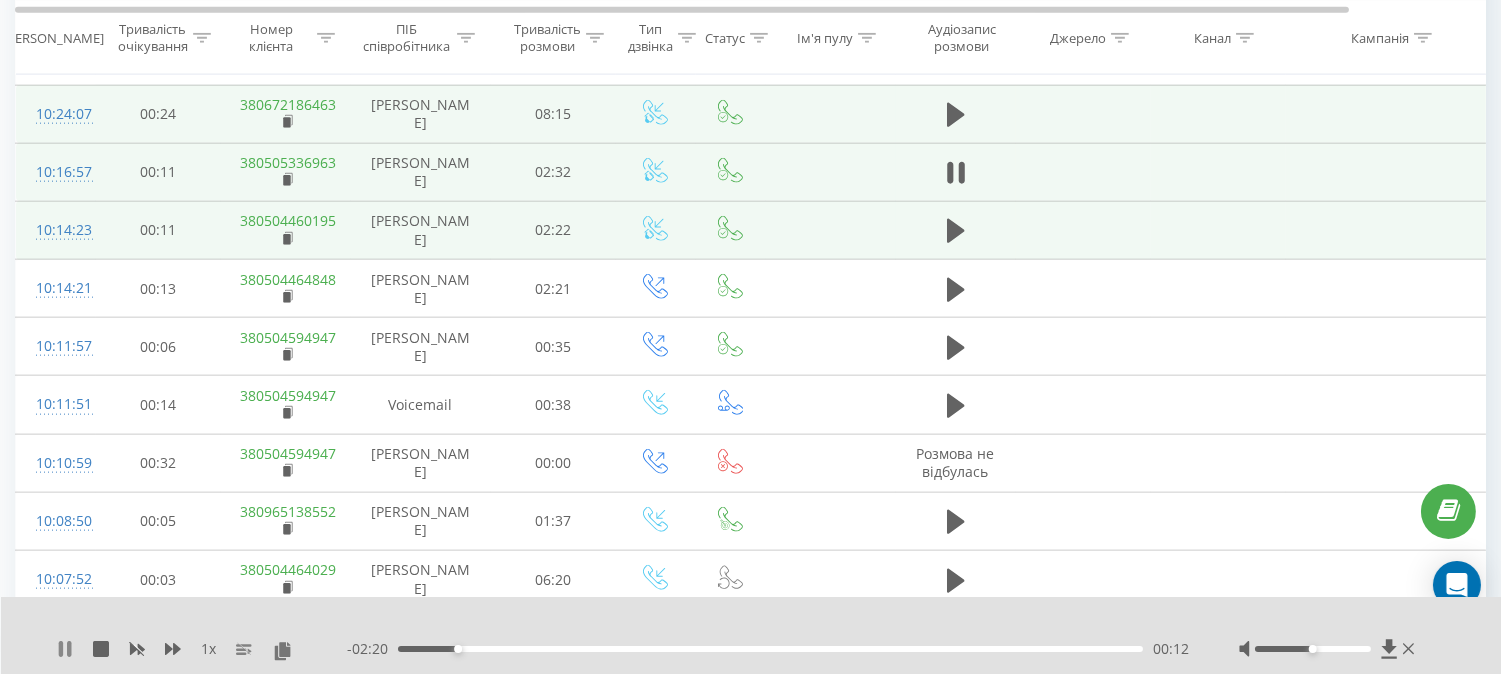 click 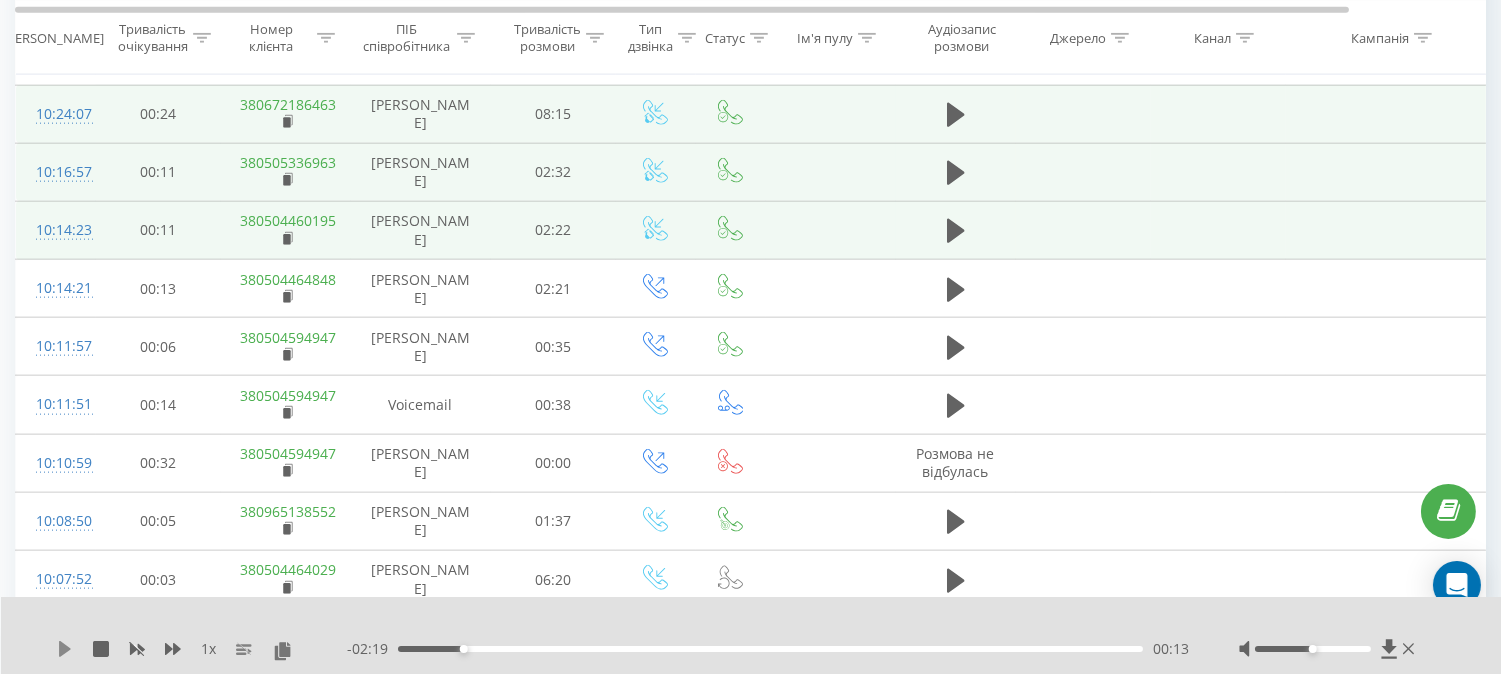click 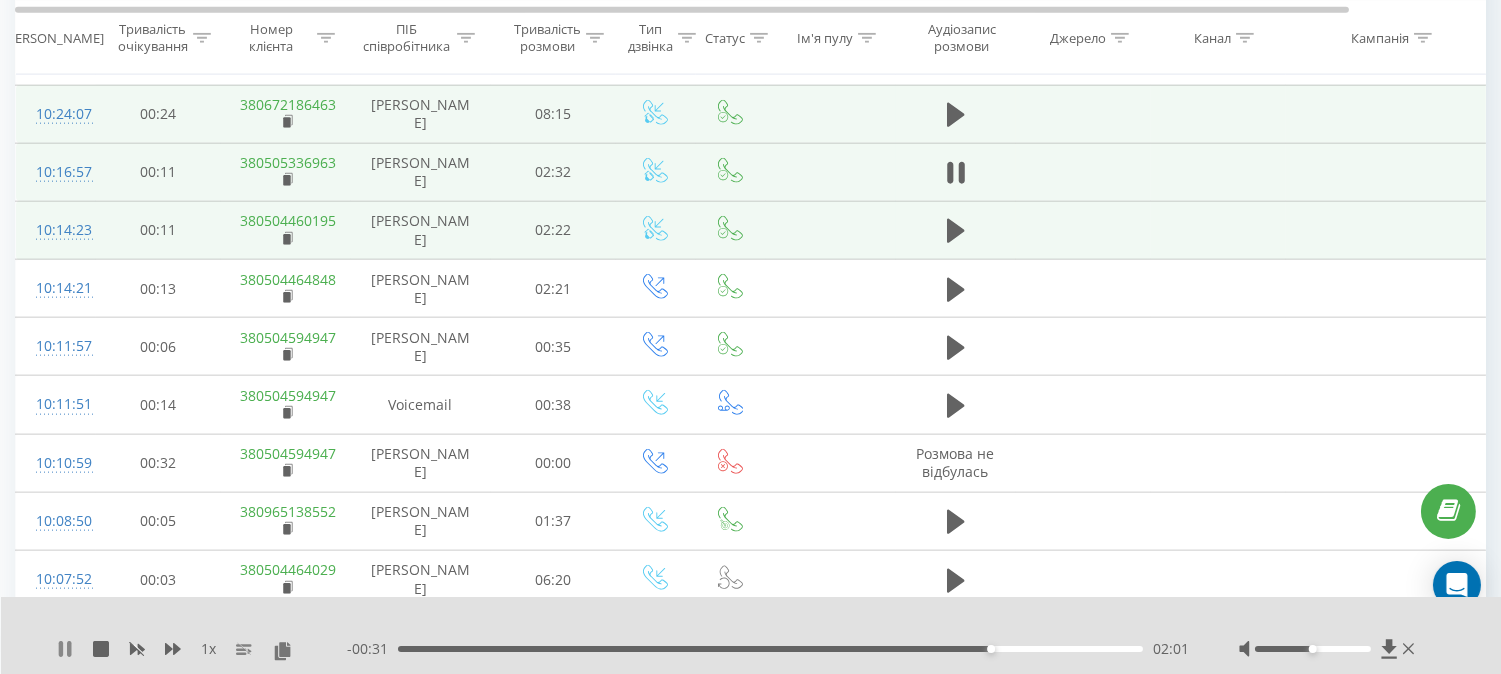 click 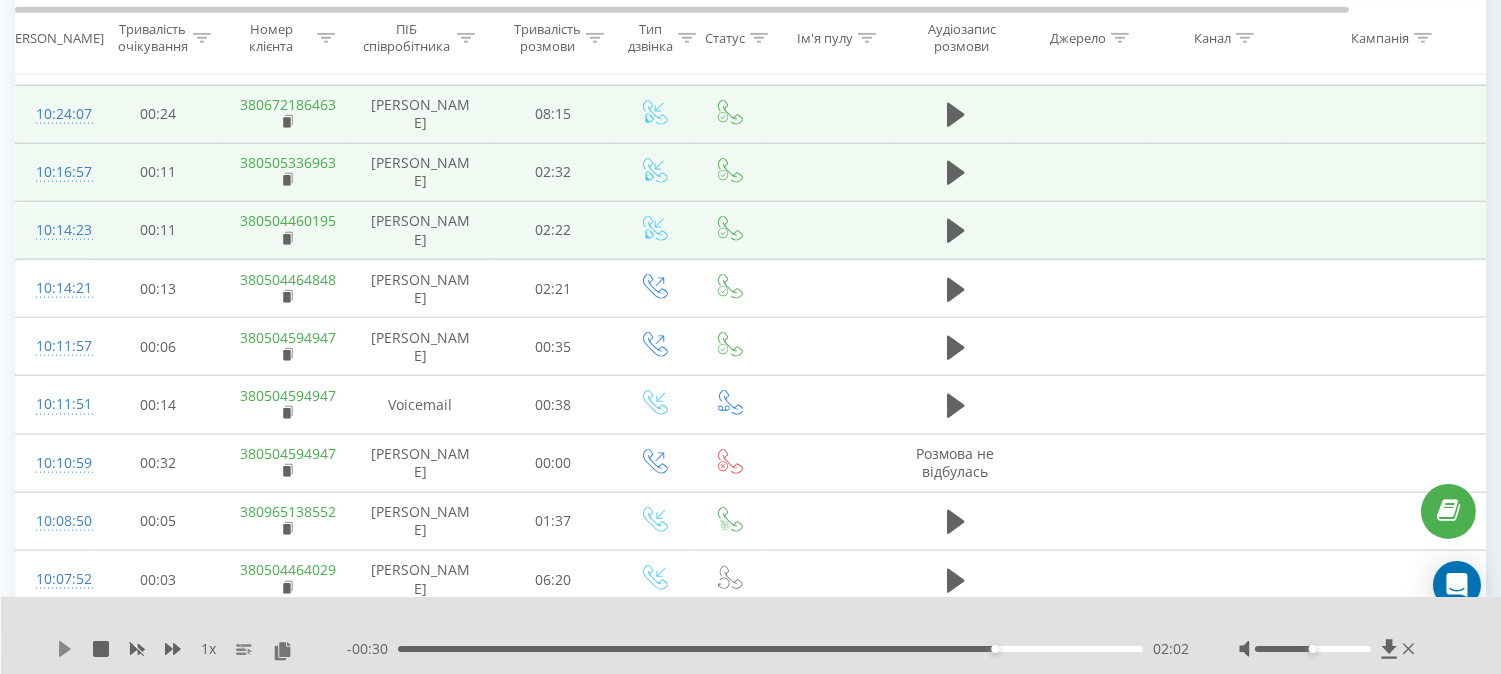 click 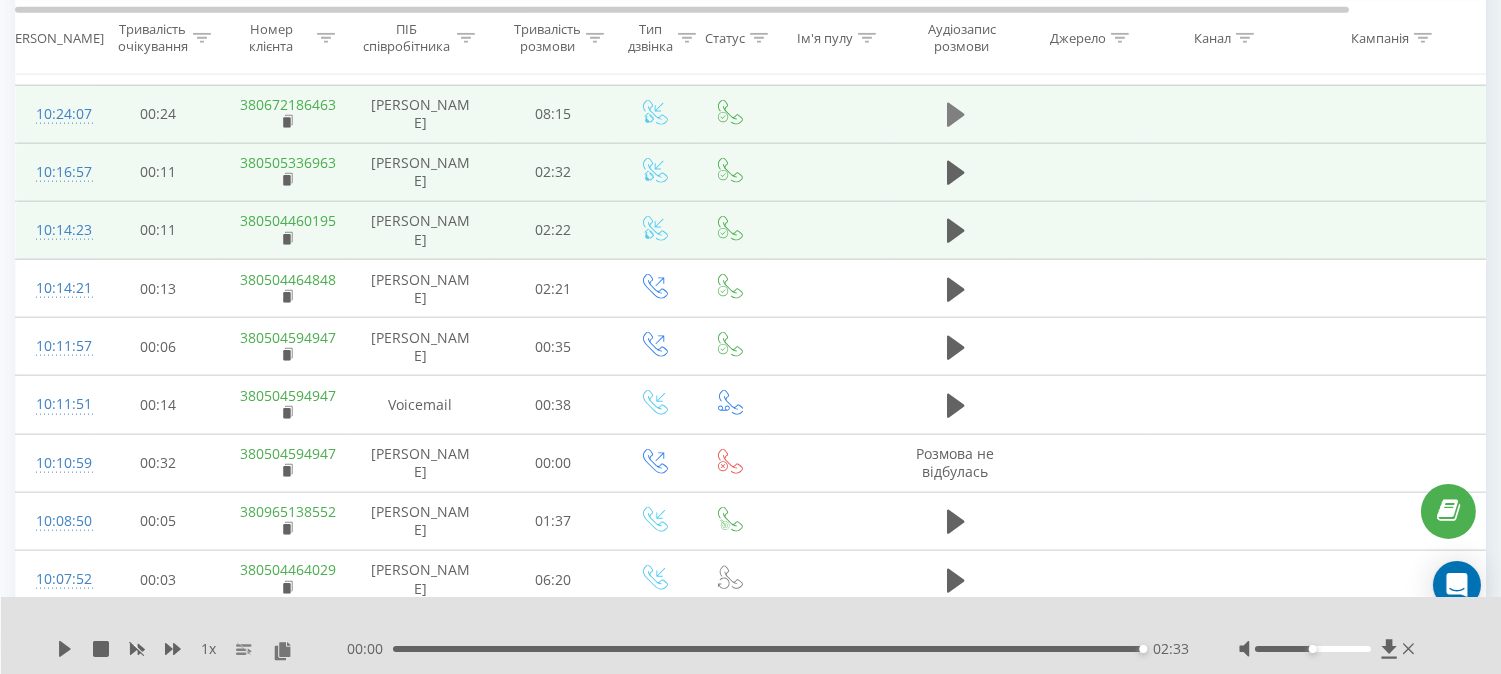 click 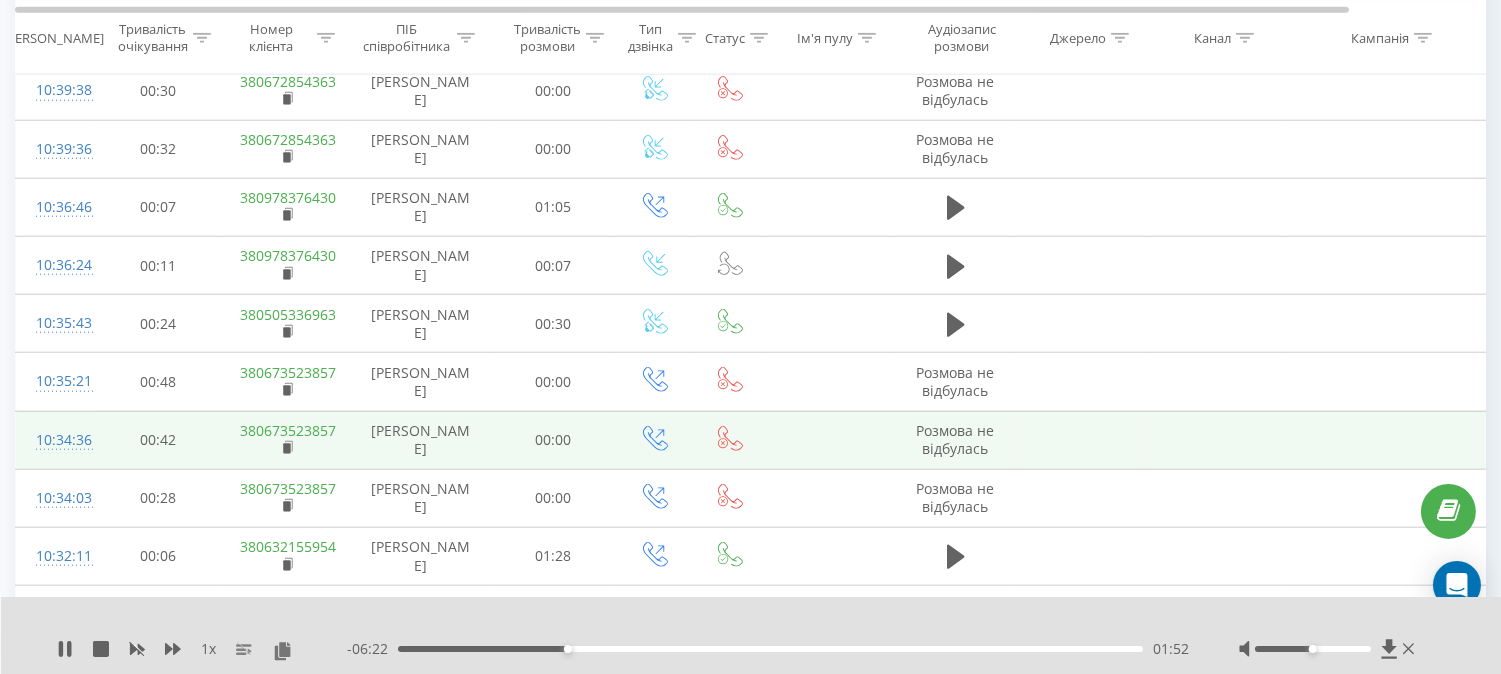 scroll, scrollTop: 3888, scrollLeft: 0, axis: vertical 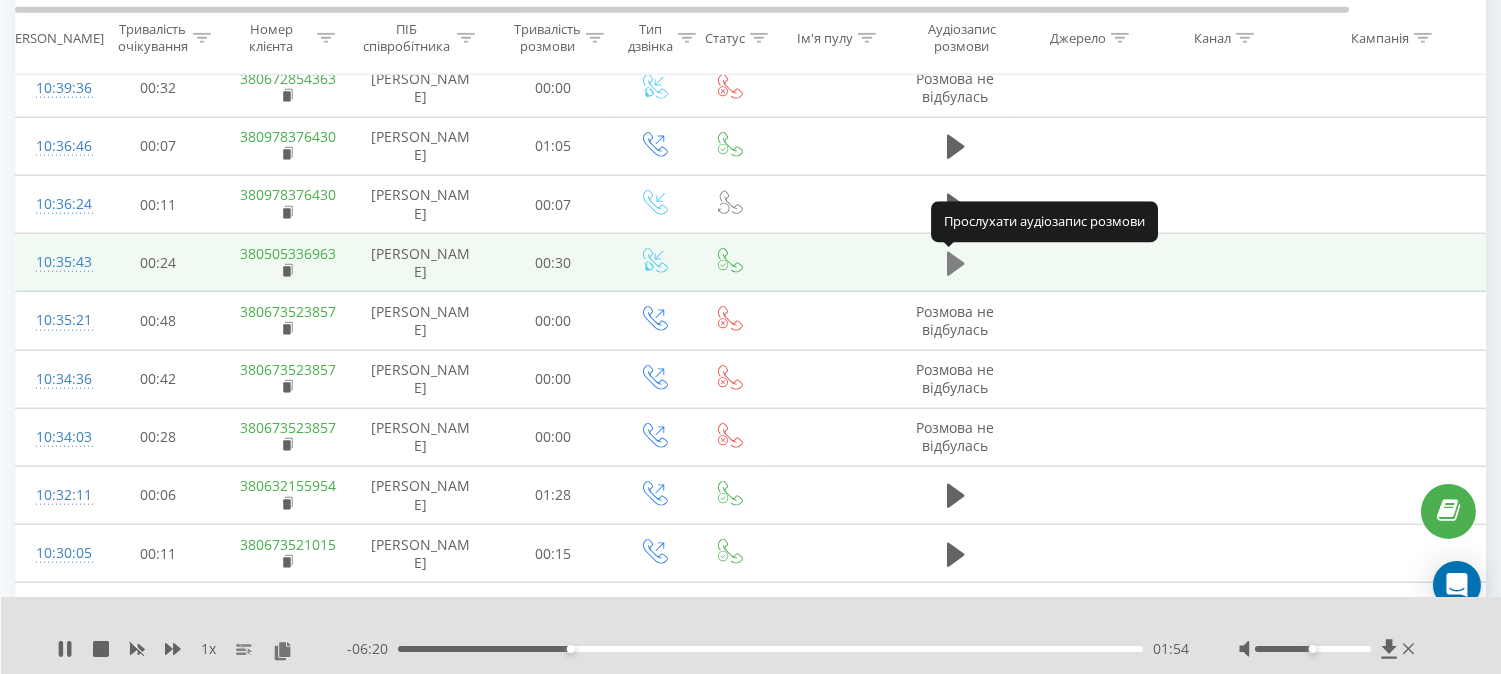 click 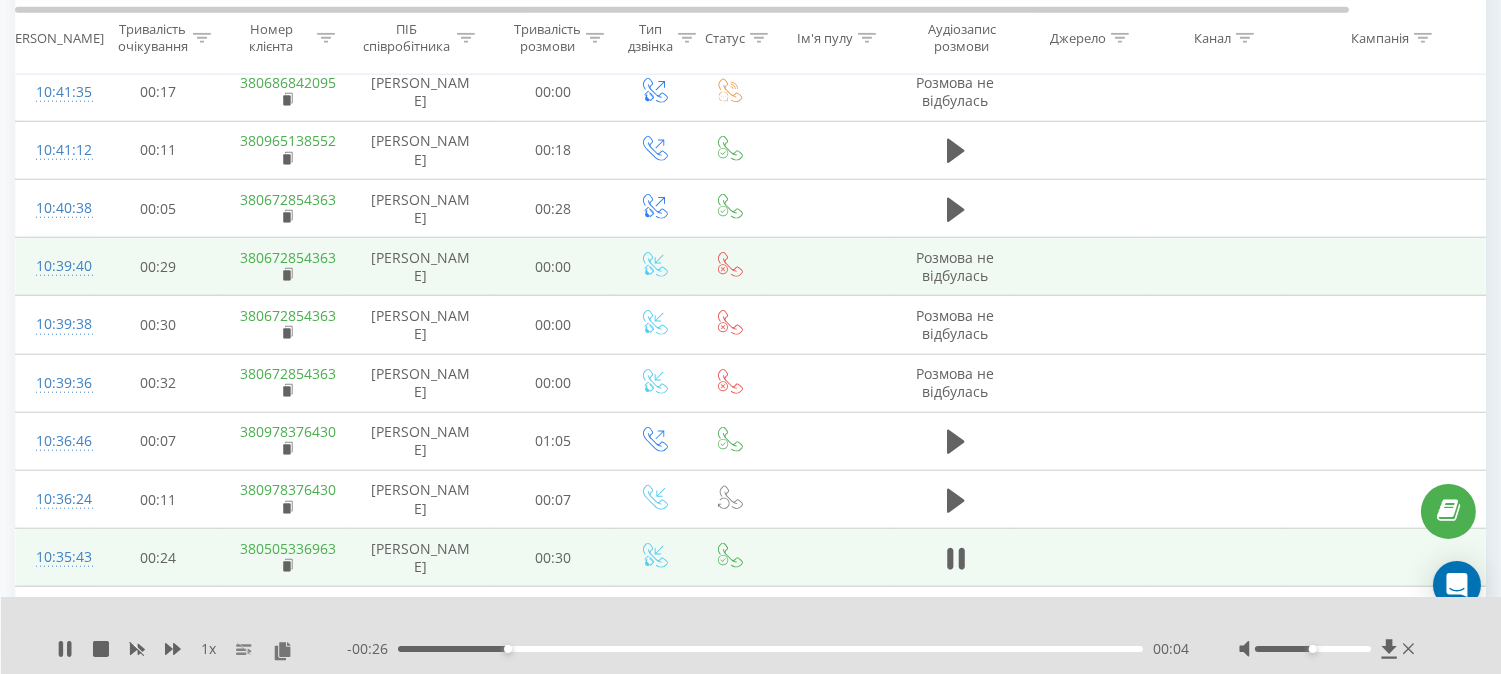 scroll, scrollTop: 3555, scrollLeft: 0, axis: vertical 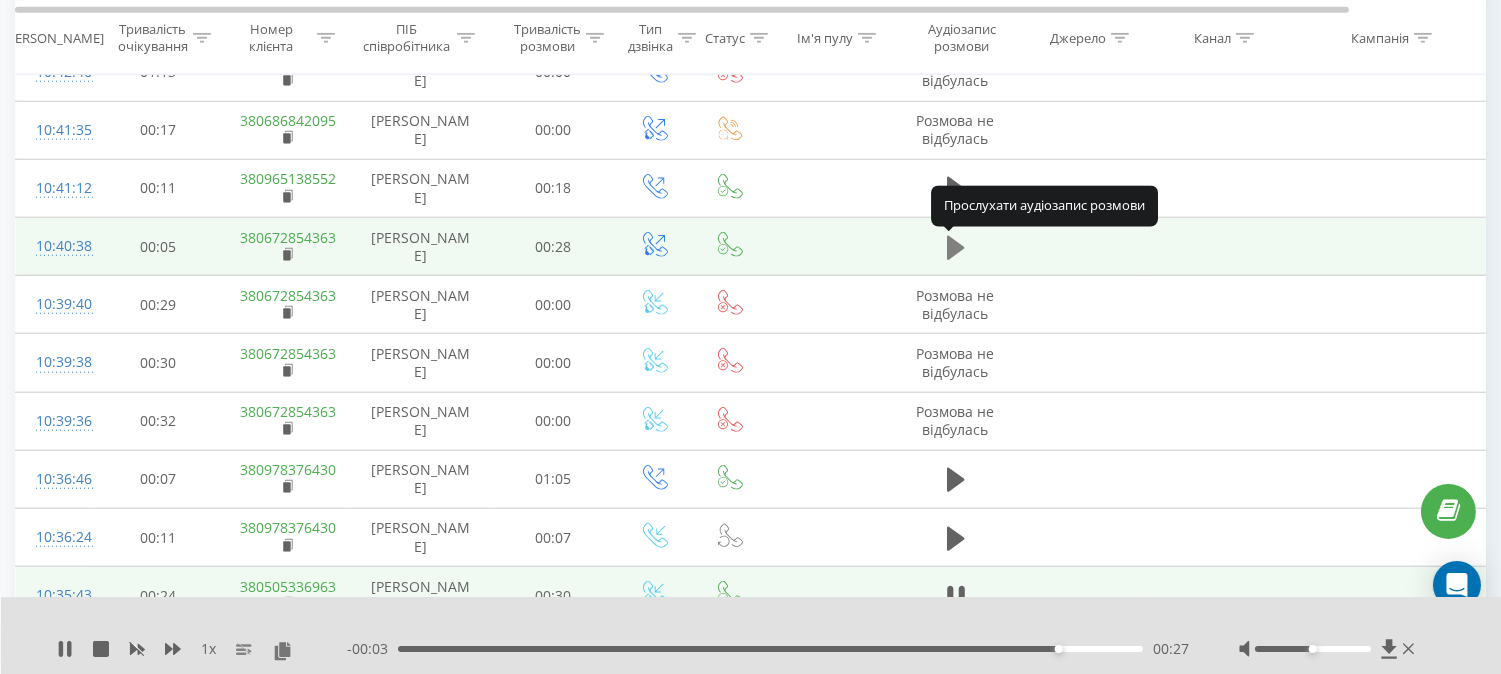 click 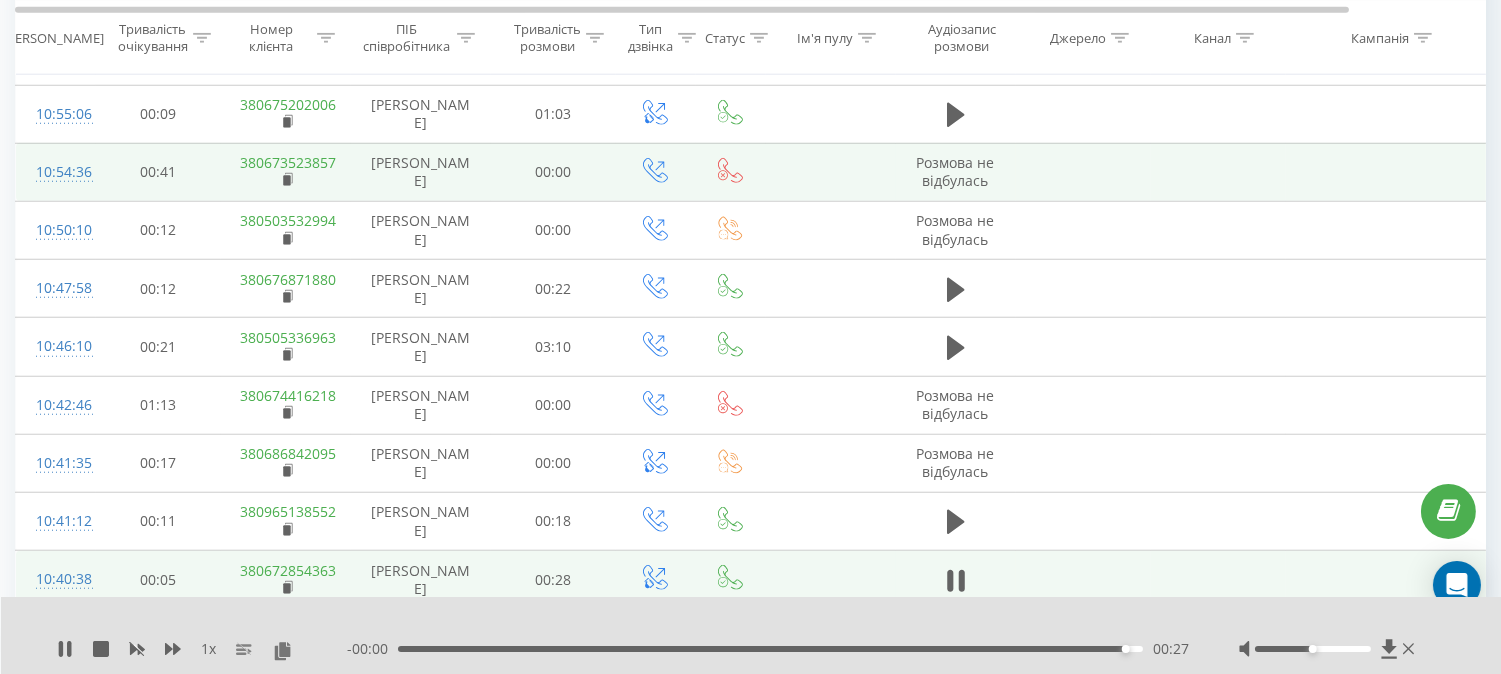 scroll, scrollTop: 3111, scrollLeft: 0, axis: vertical 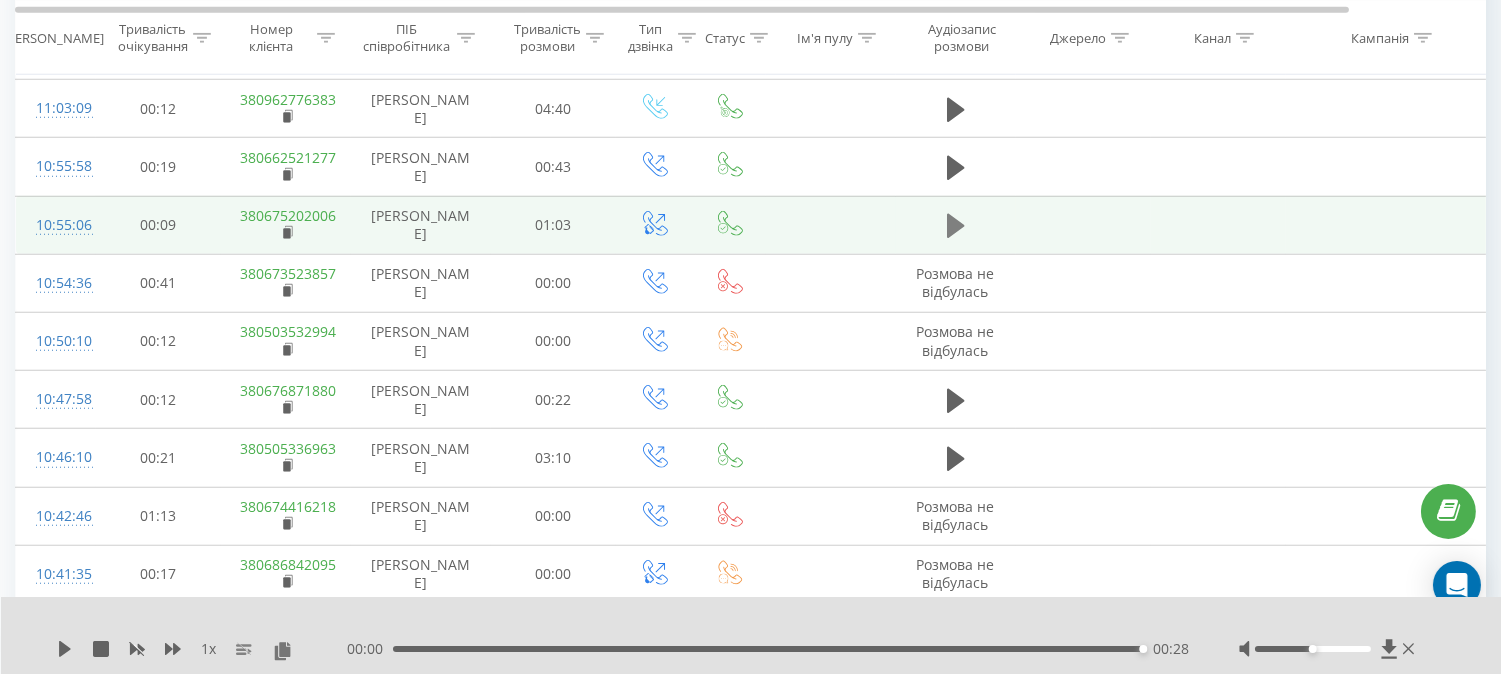 click at bounding box center [956, 226] 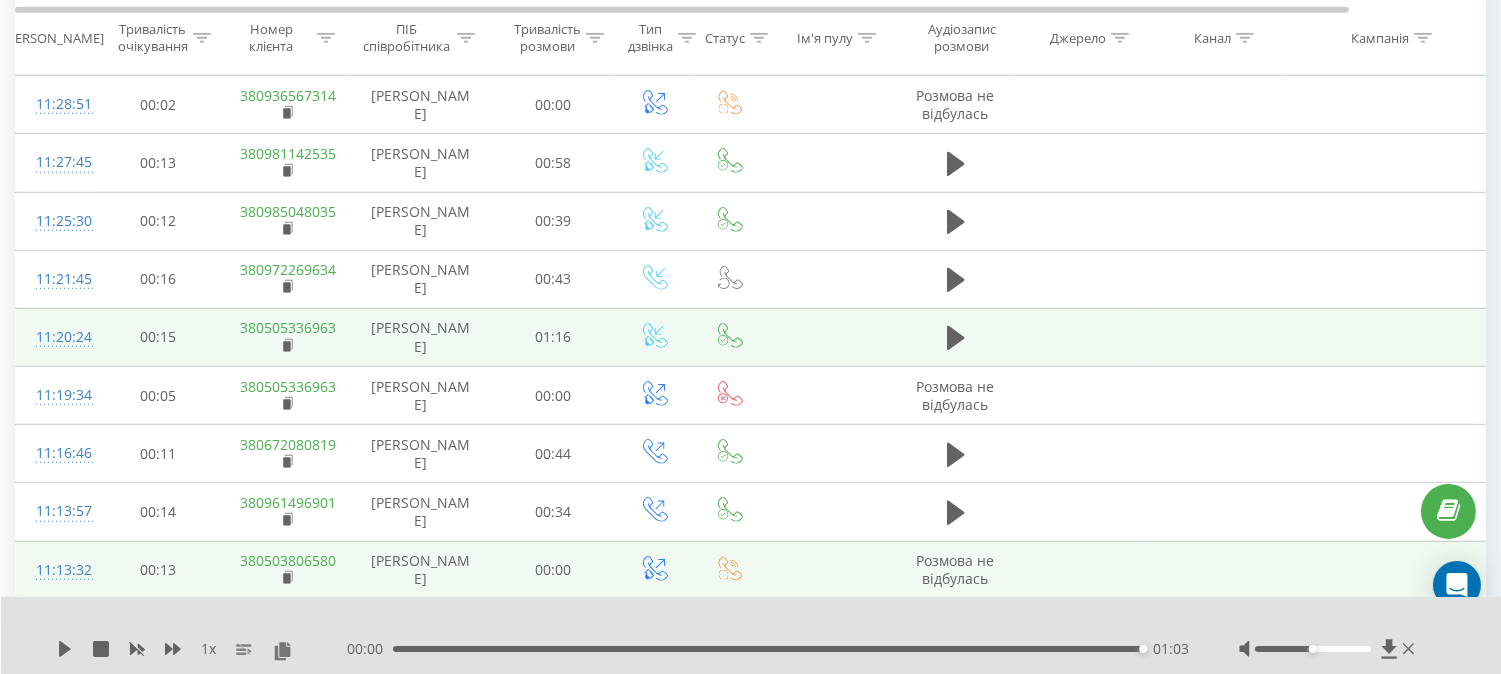 scroll, scrollTop: 2444, scrollLeft: 0, axis: vertical 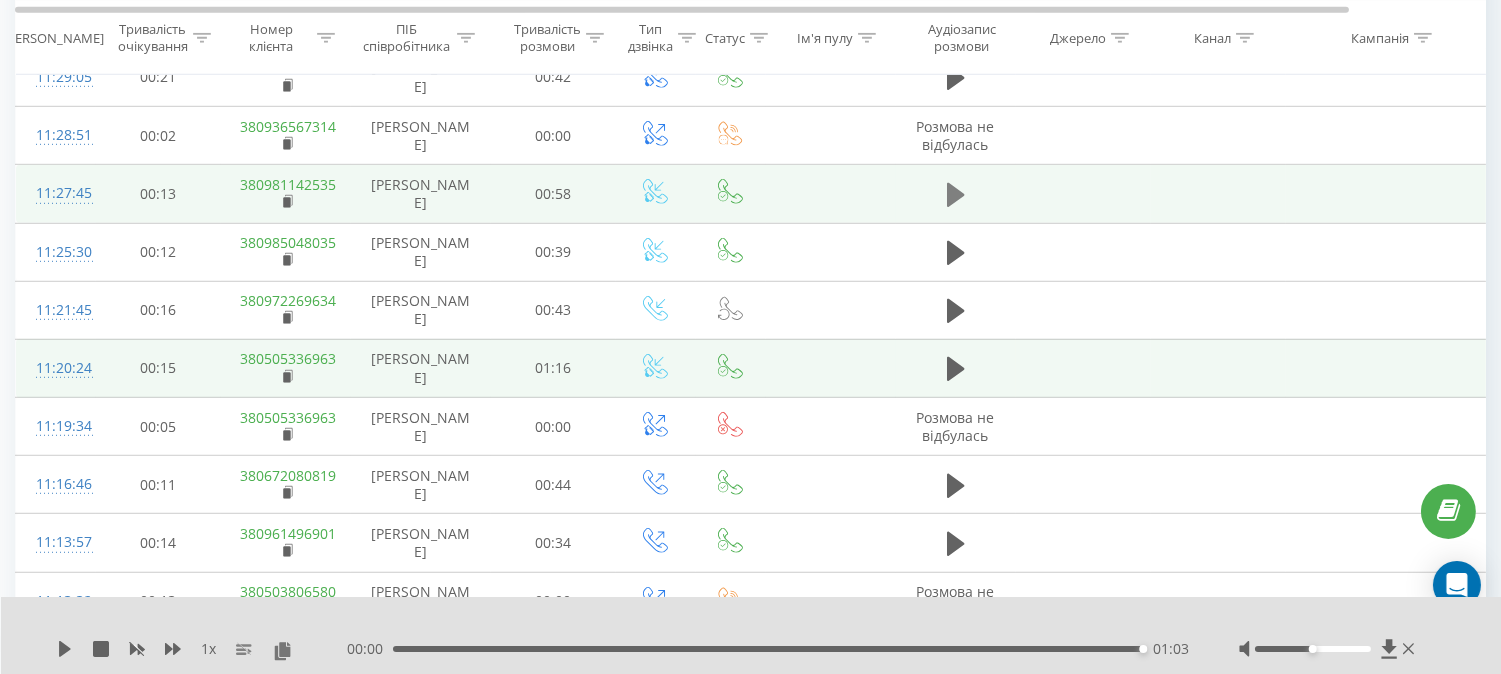 click 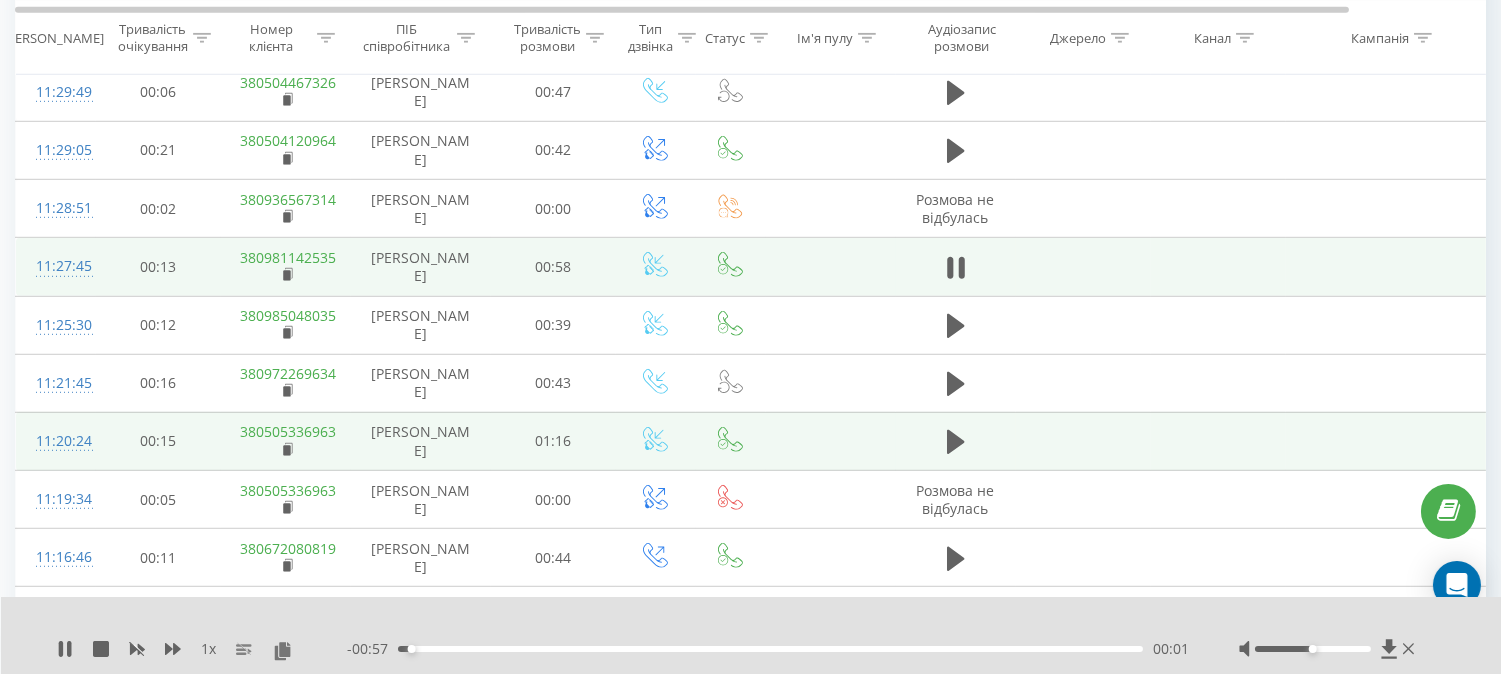 scroll, scrollTop: 2333, scrollLeft: 0, axis: vertical 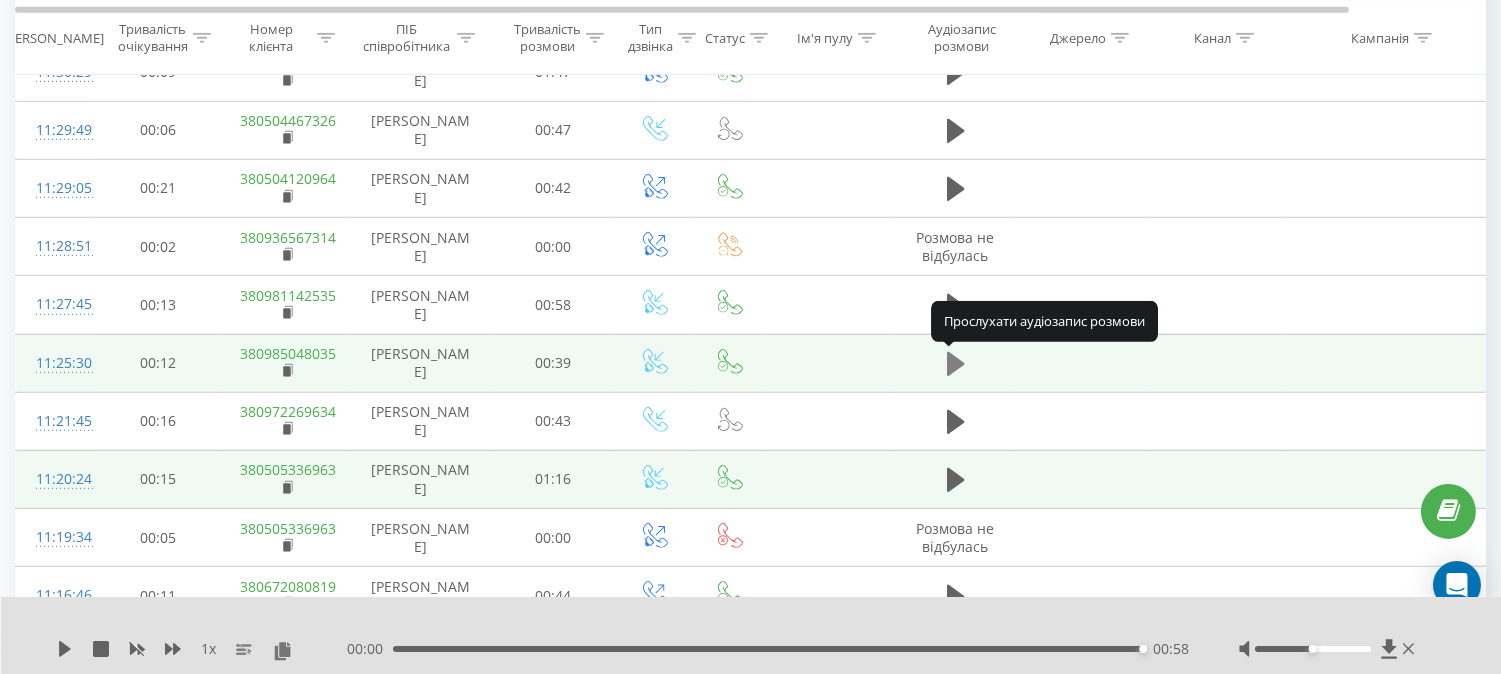 click 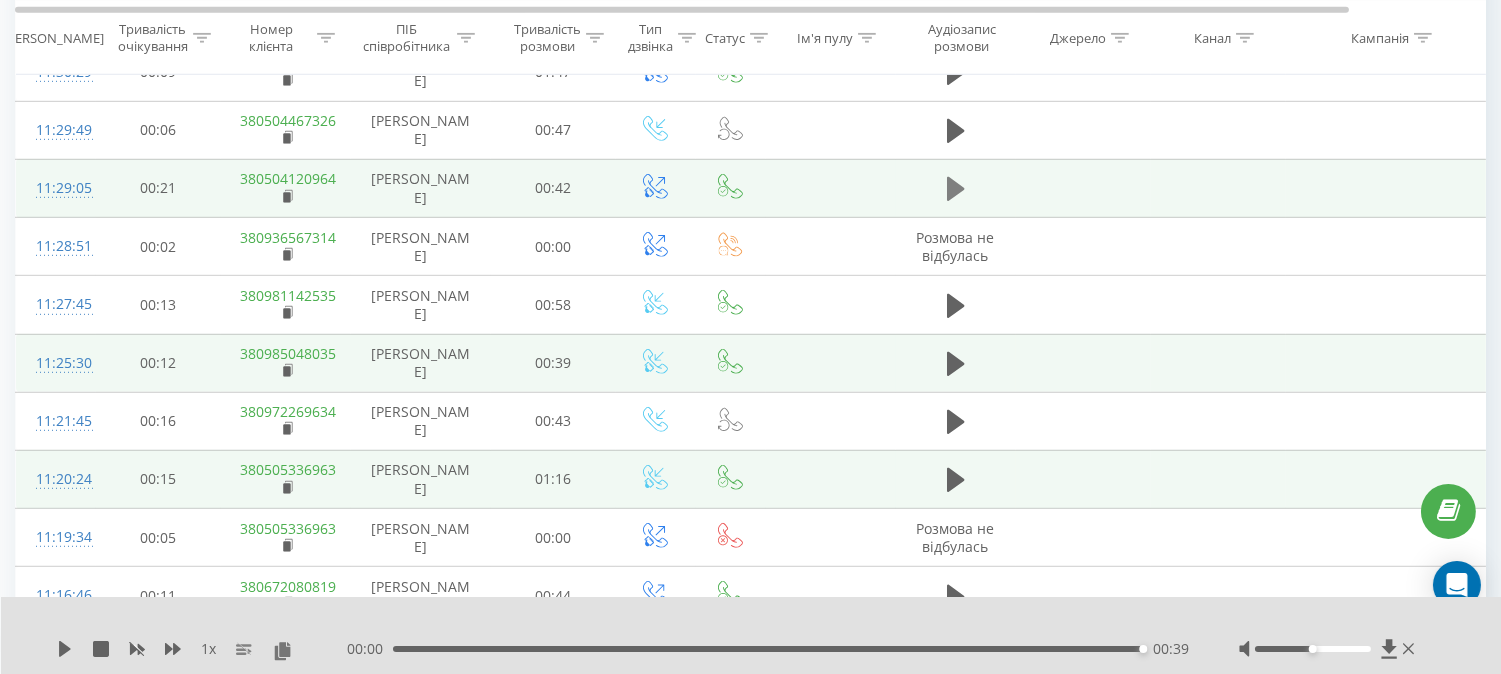 click 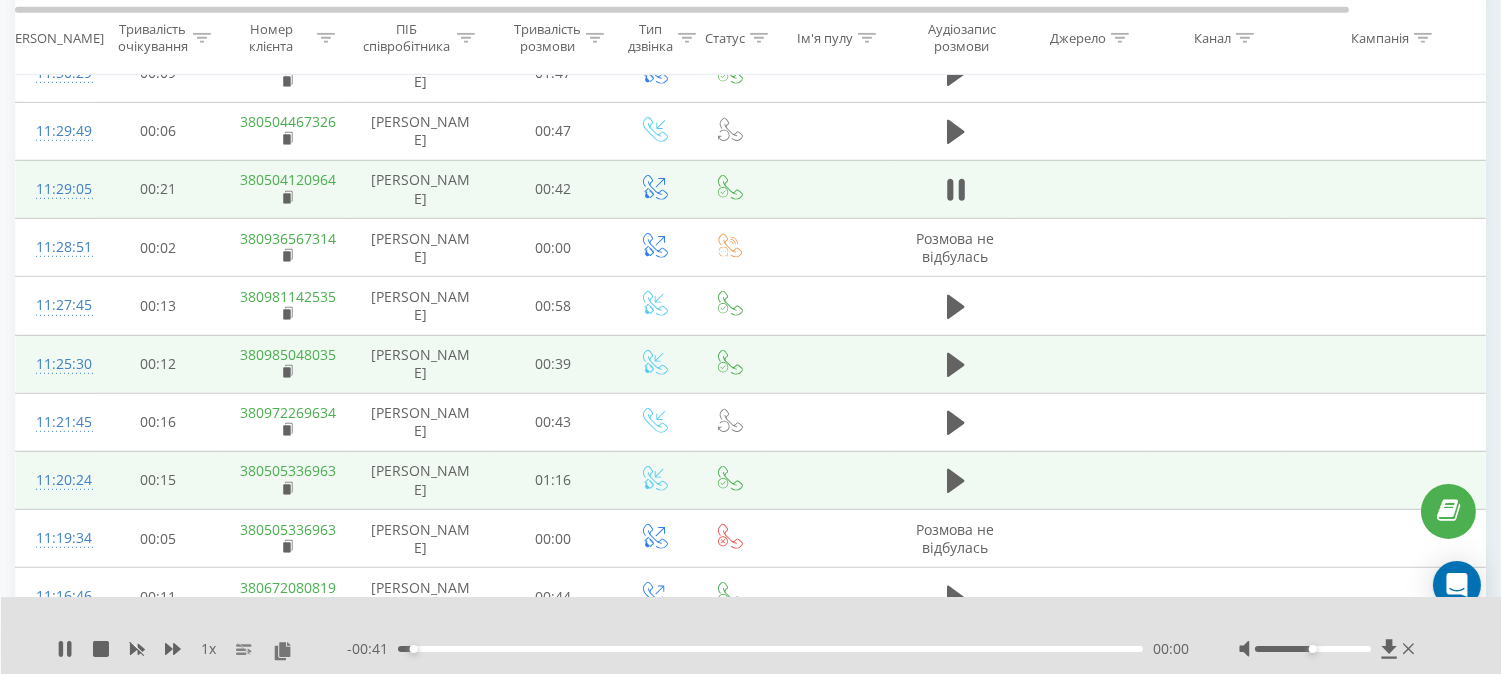 scroll, scrollTop: 2222, scrollLeft: 0, axis: vertical 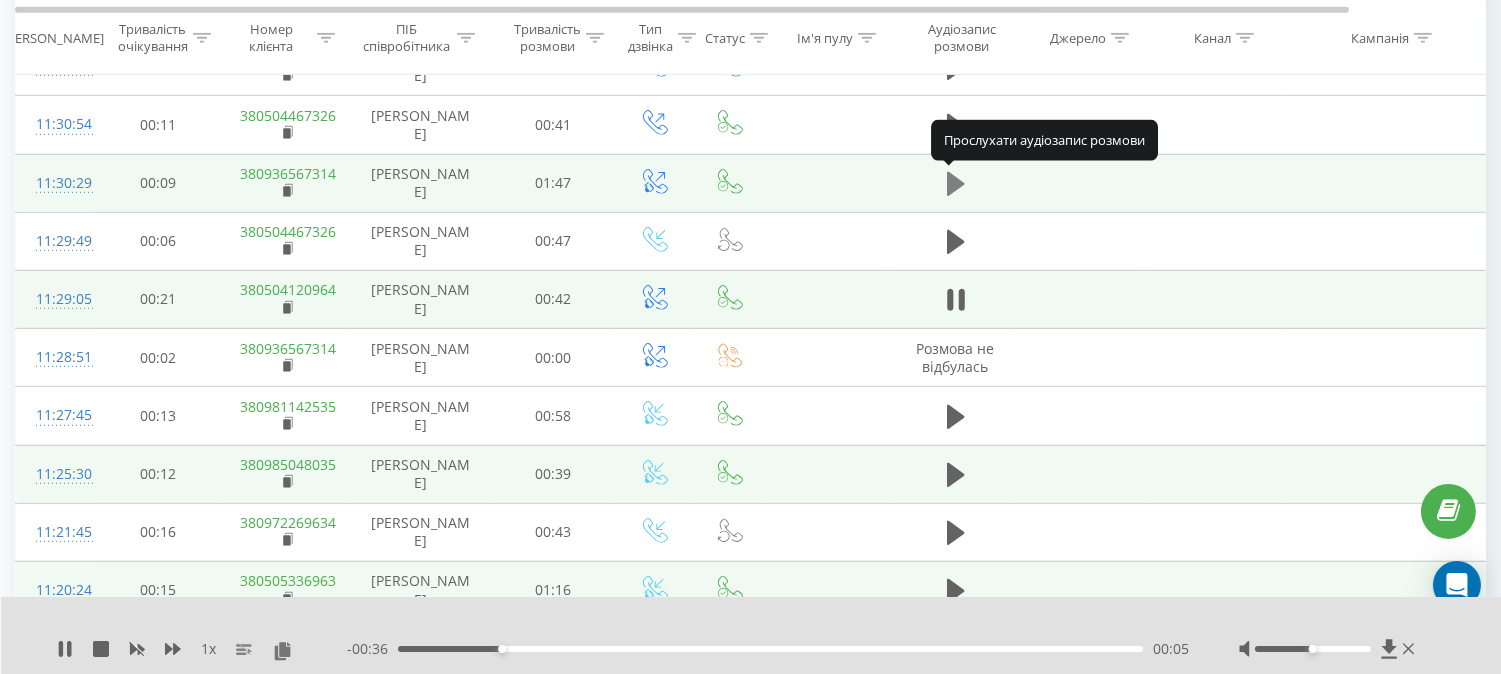 click 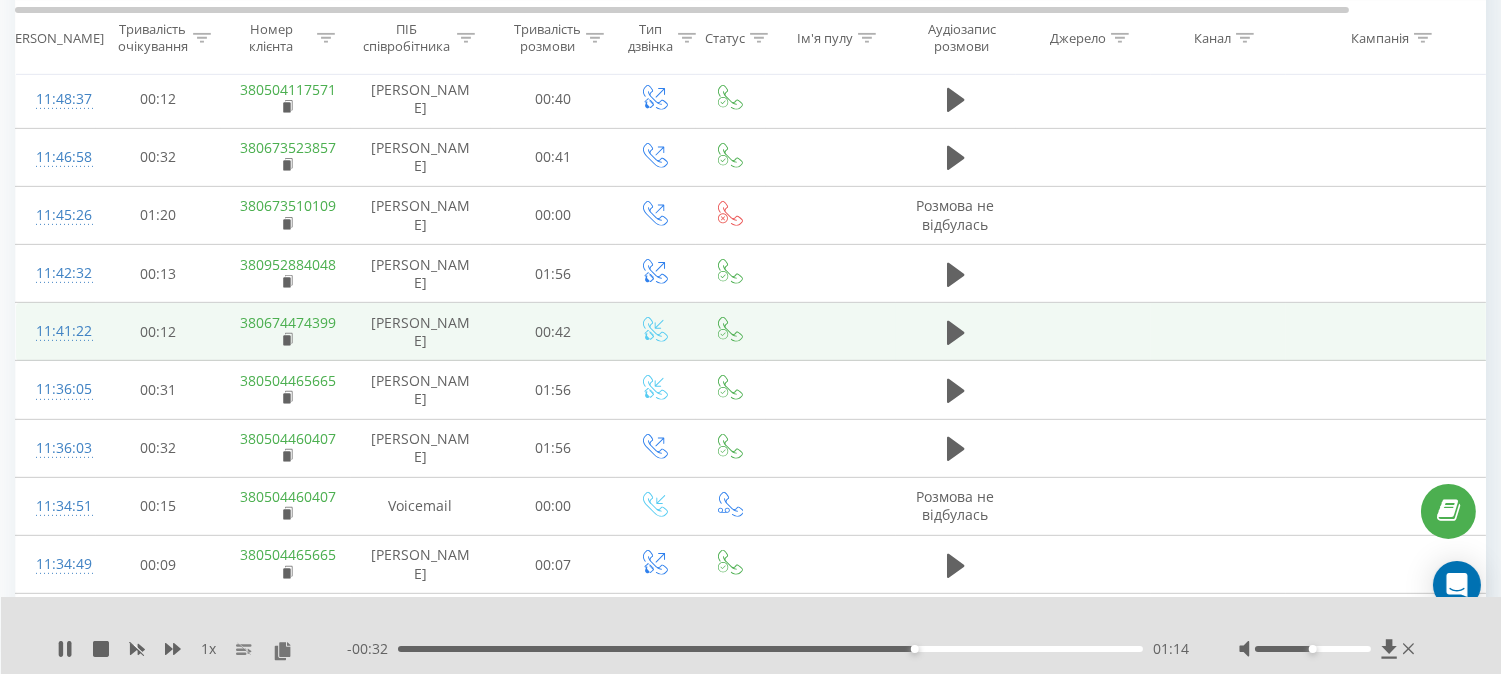scroll, scrollTop: 1555, scrollLeft: 0, axis: vertical 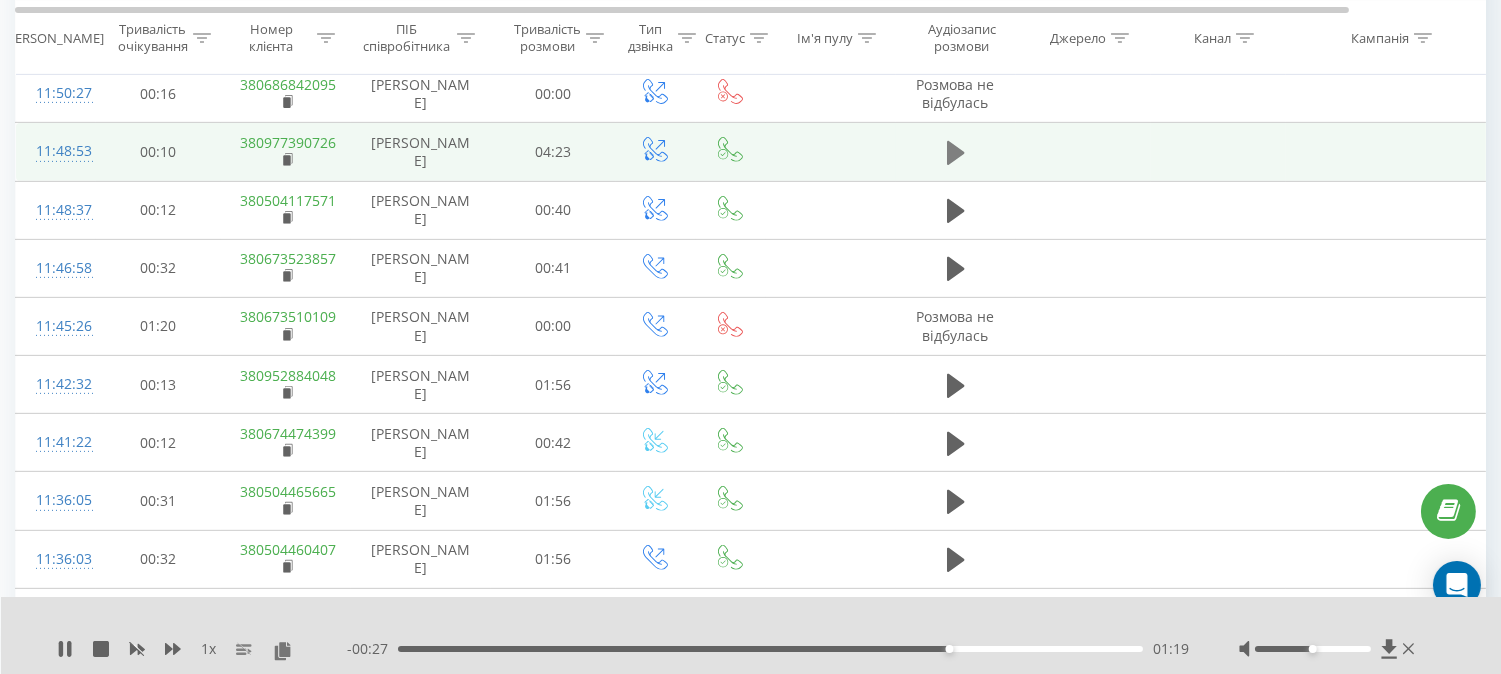 click 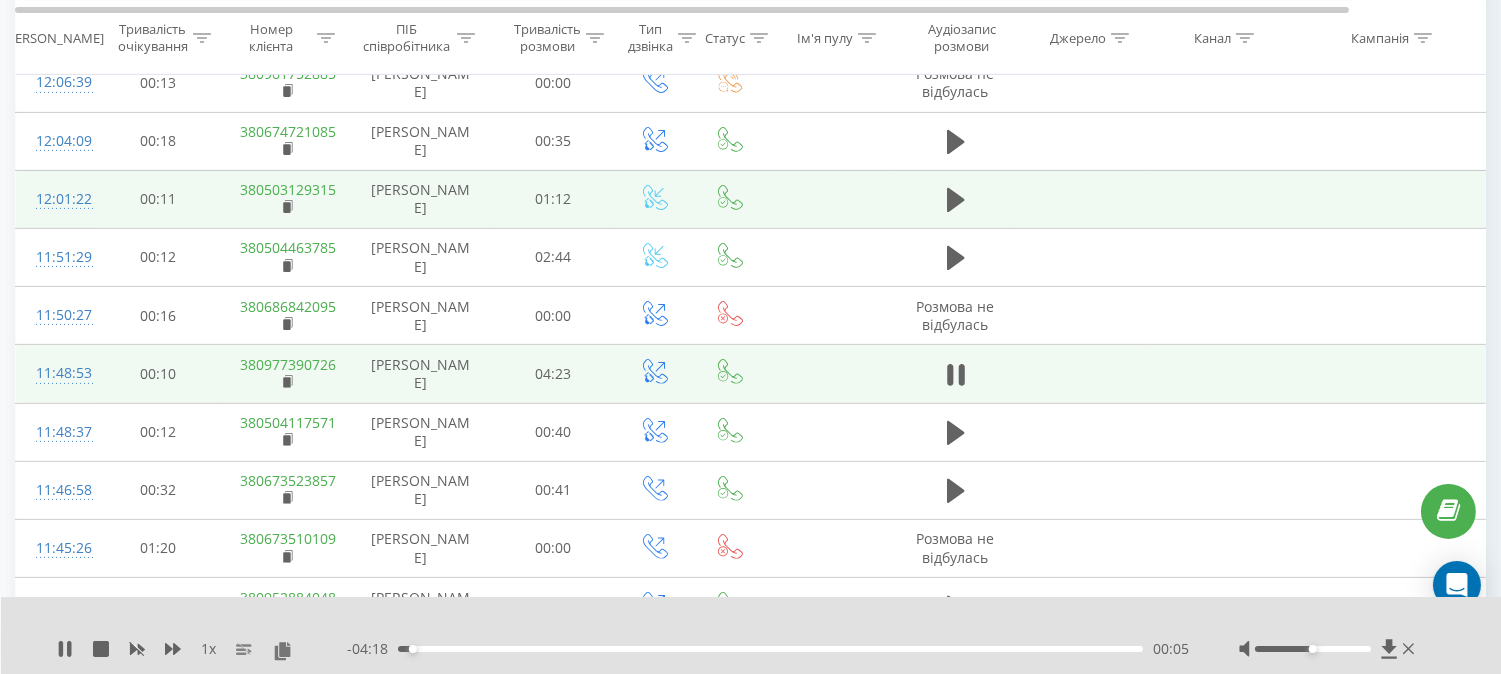 scroll, scrollTop: 1222, scrollLeft: 0, axis: vertical 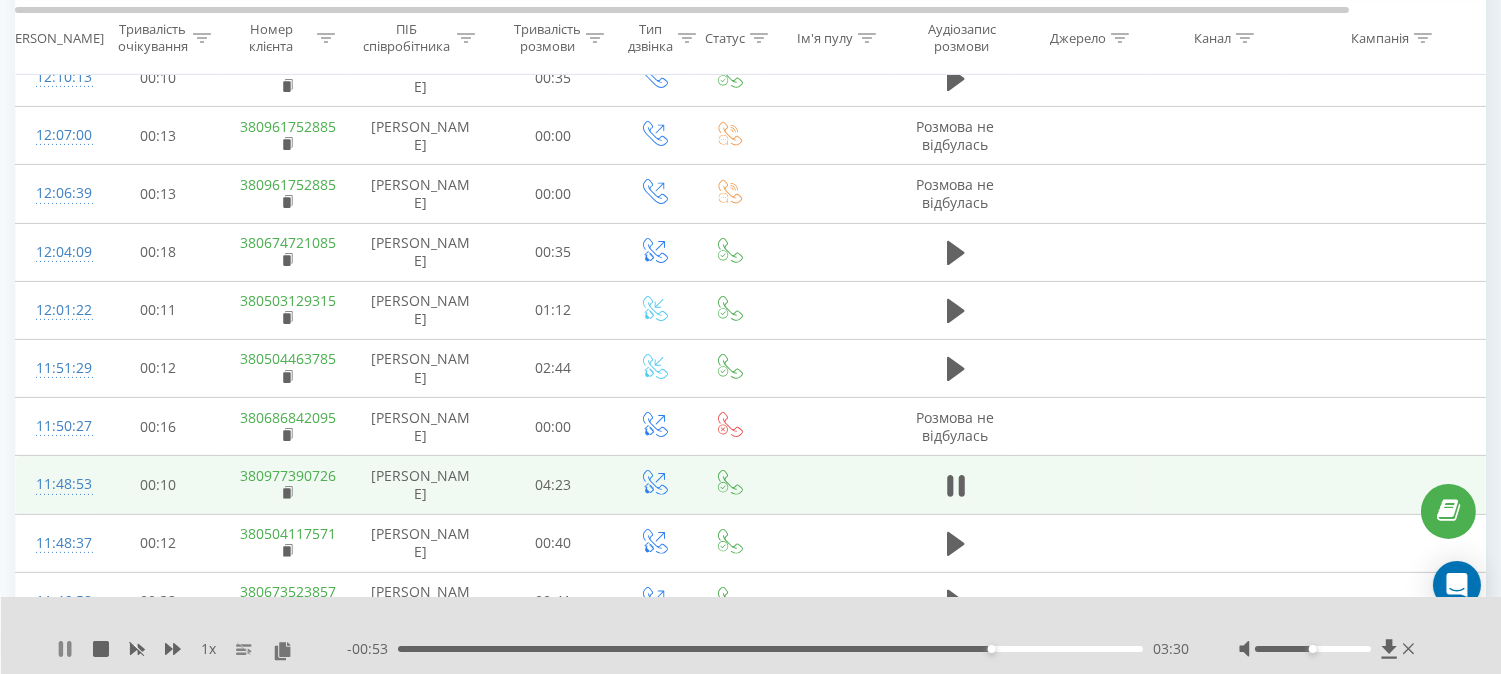 click 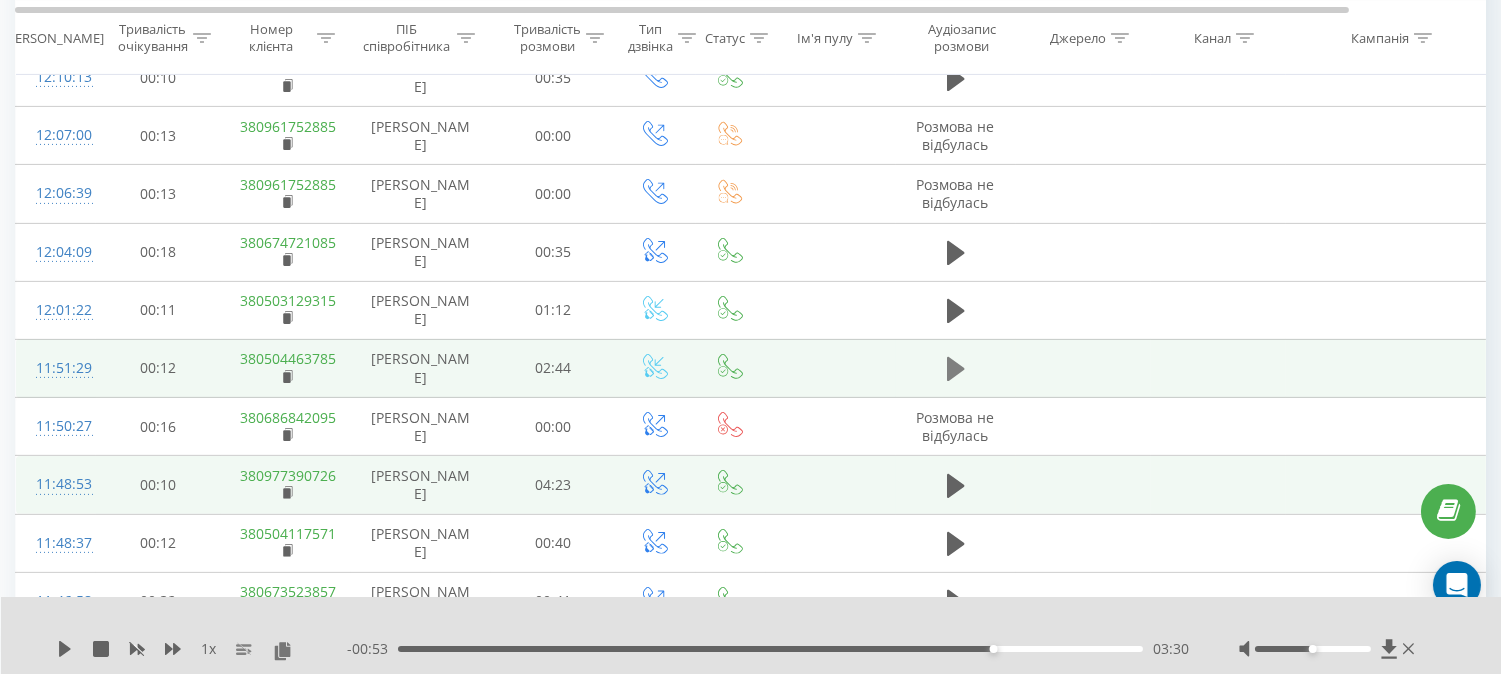 click 